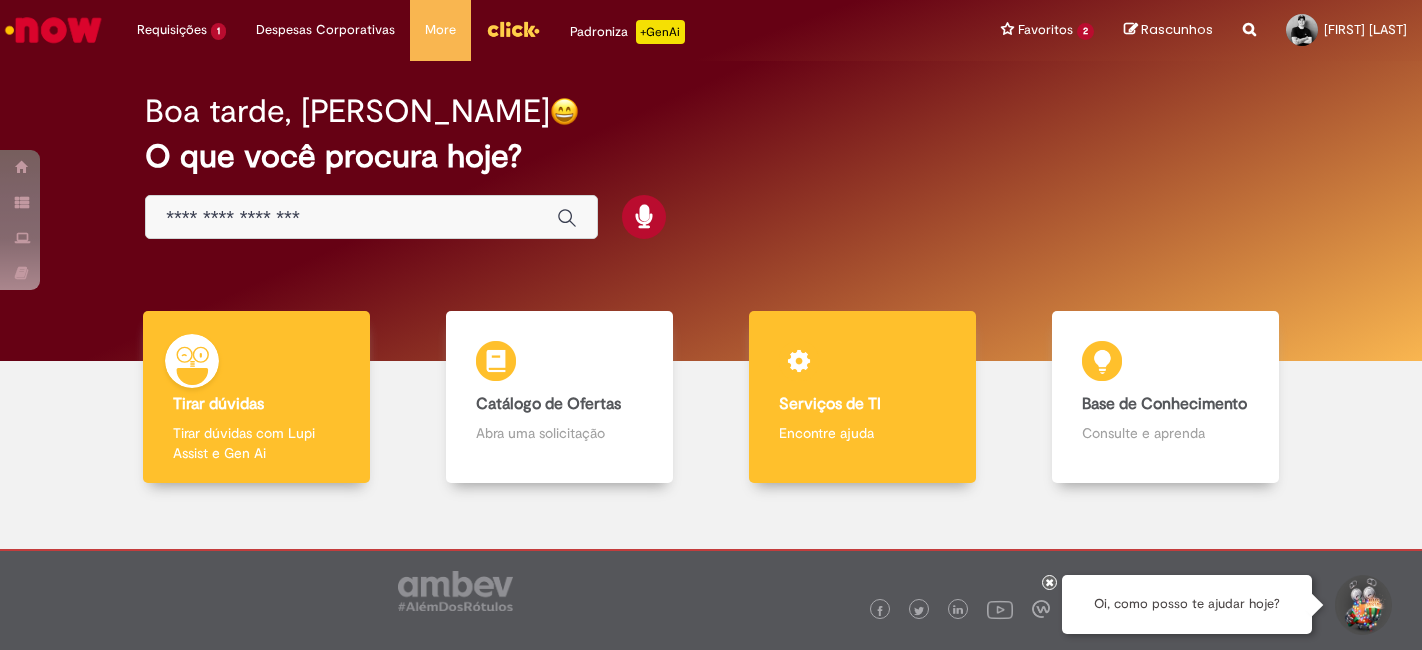 scroll, scrollTop: 0, scrollLeft: 0, axis: both 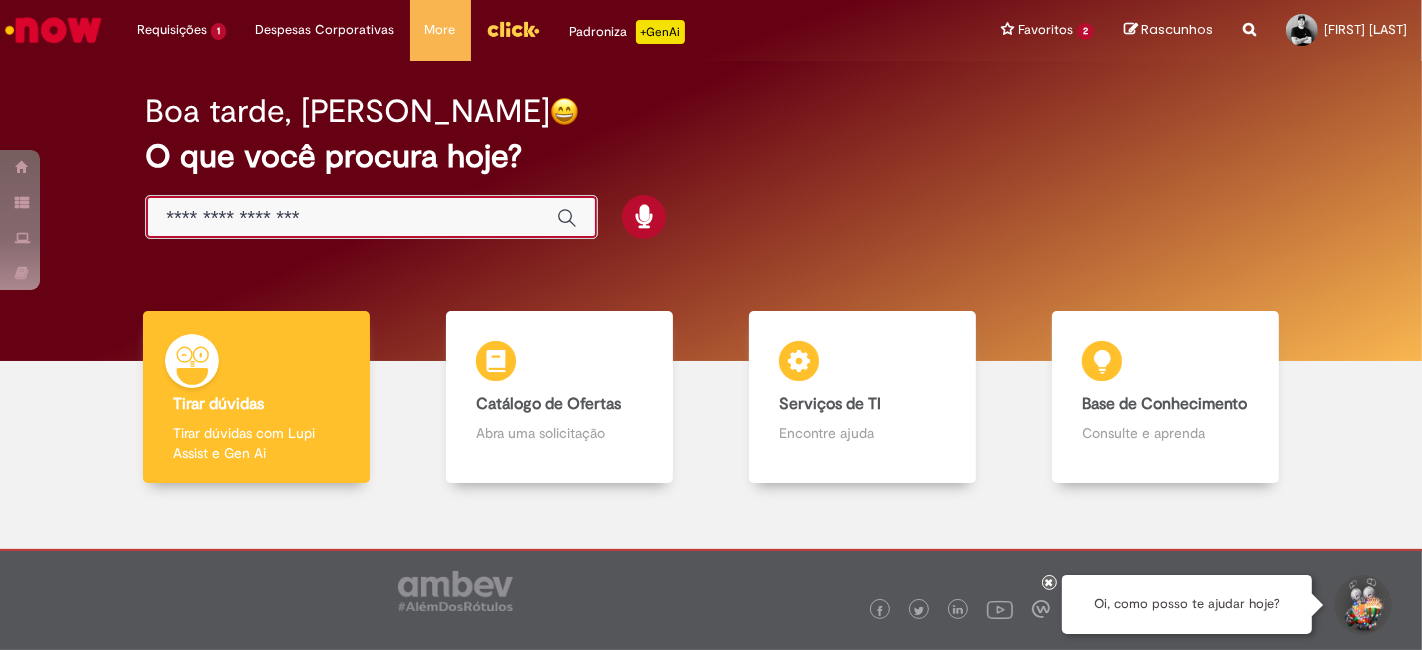 click at bounding box center (351, 218) 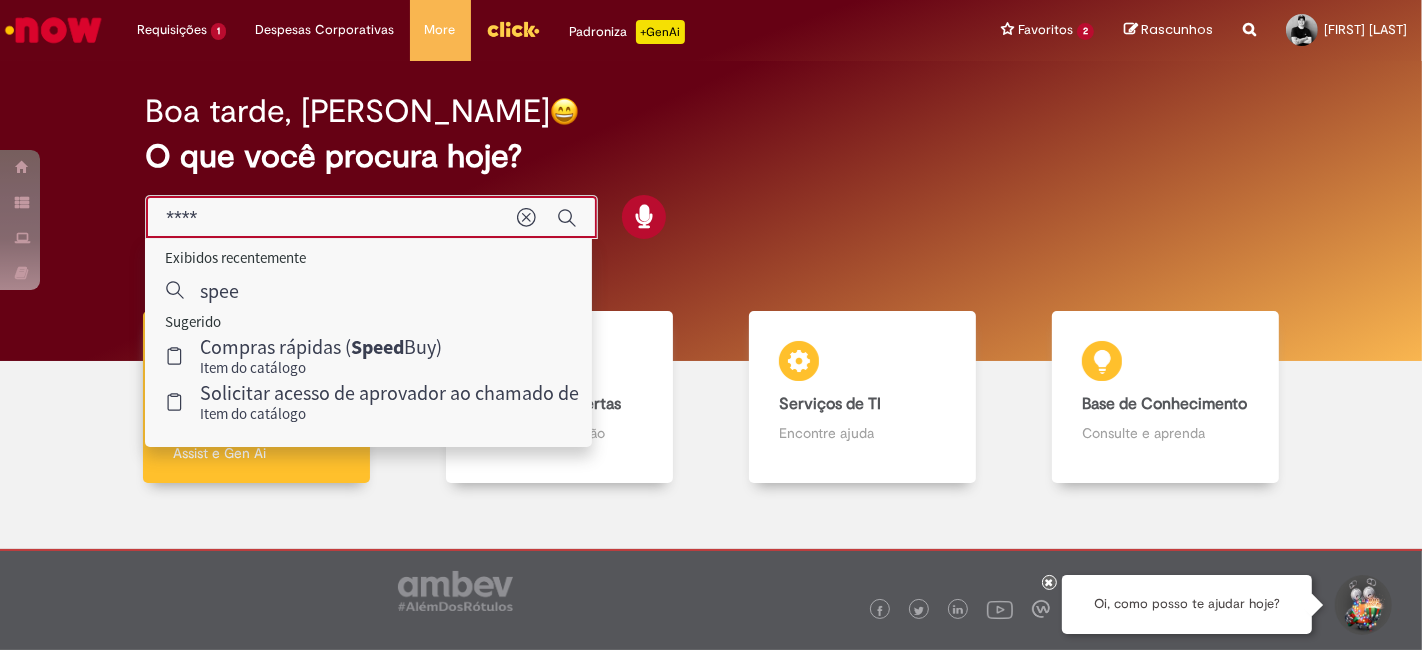 type on "*****" 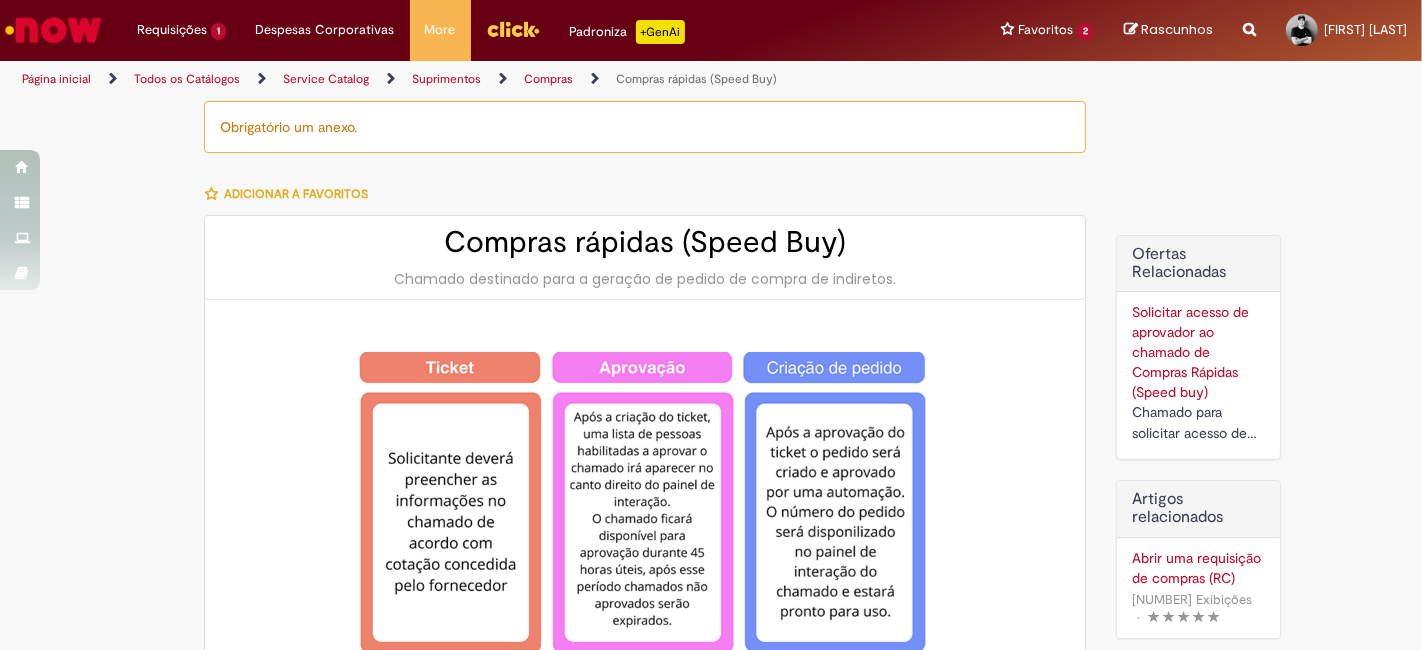 type on "********" 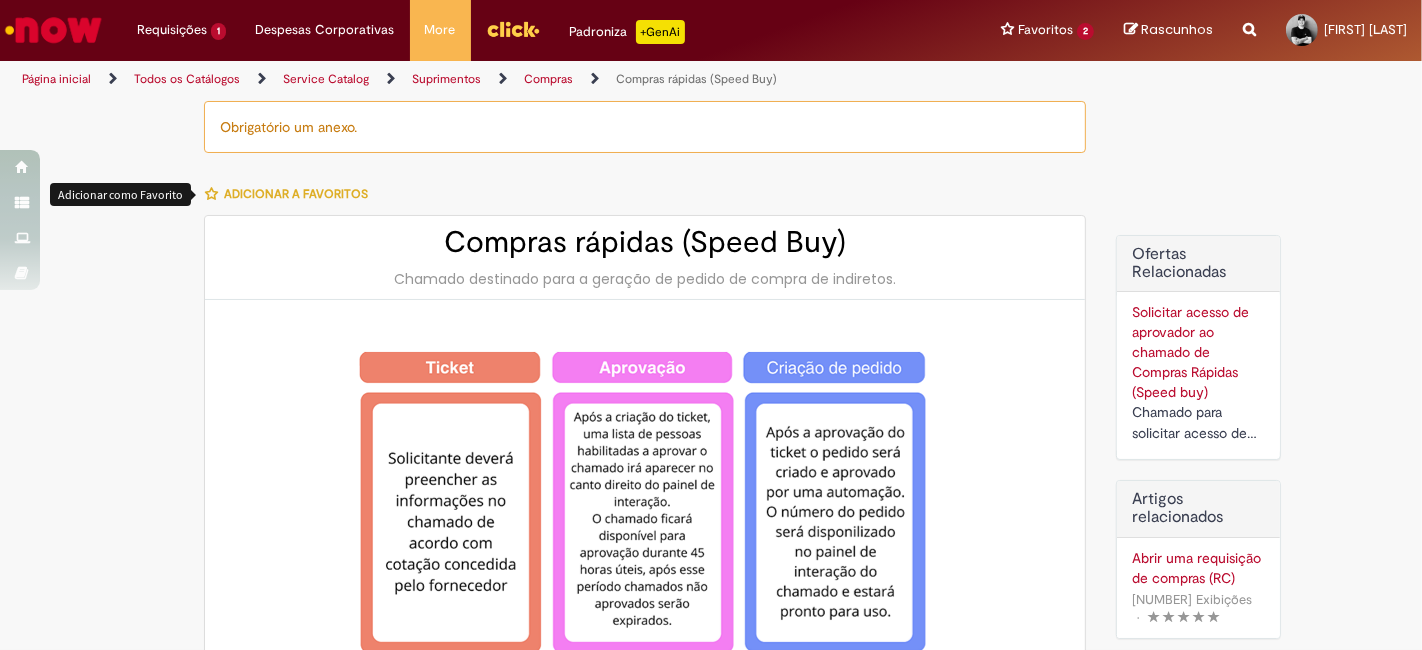 click at bounding box center [211, 194] 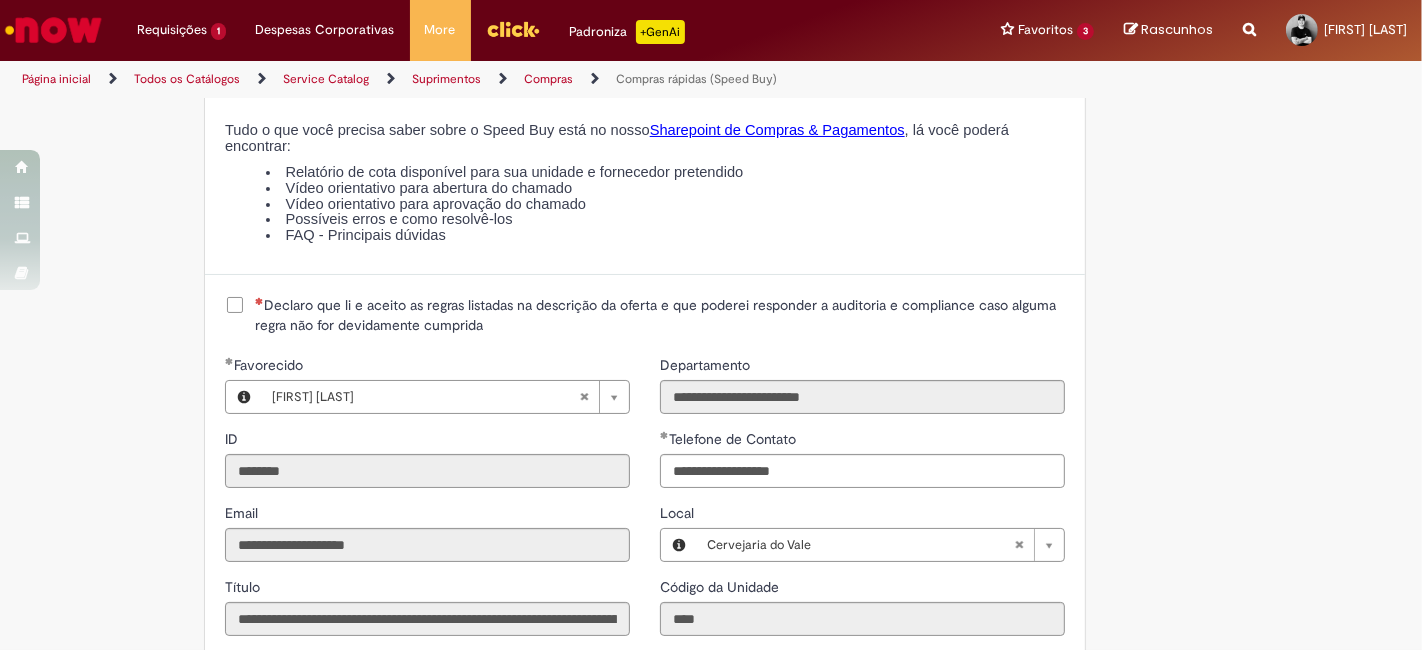 scroll, scrollTop: 2333, scrollLeft: 0, axis: vertical 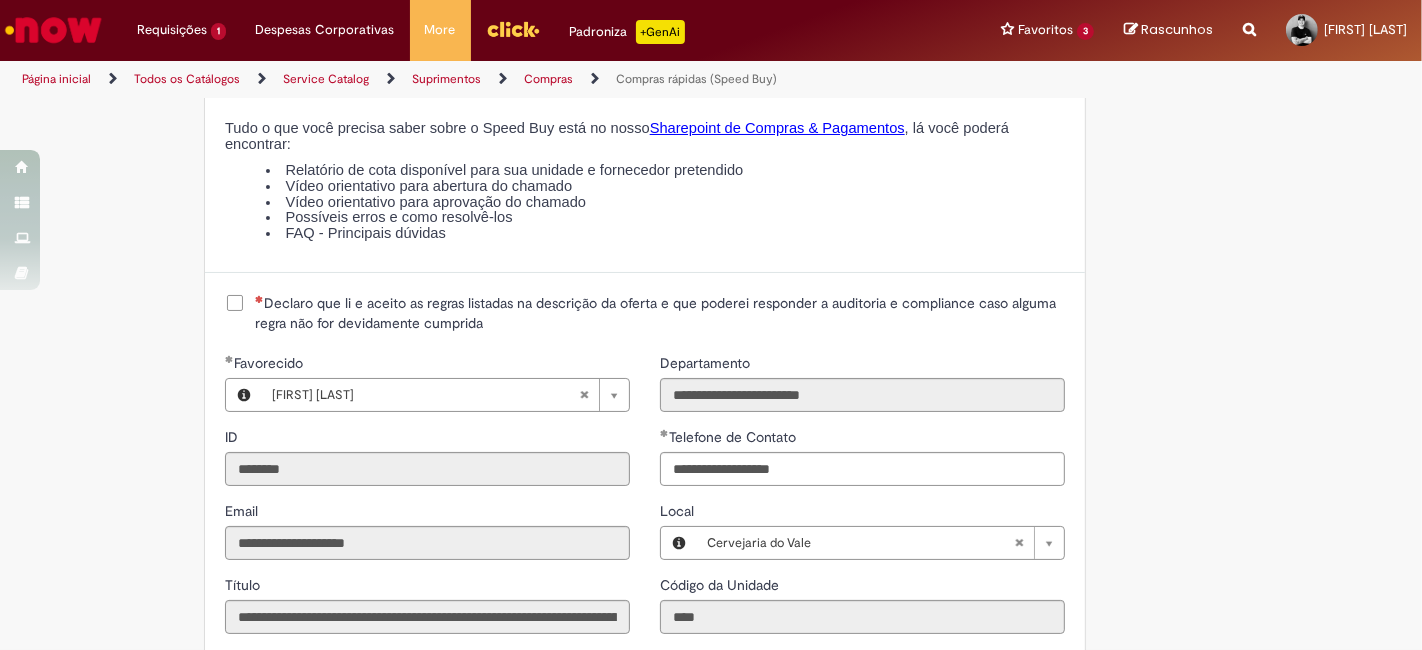click on "Declaro que li e aceito as regras listadas na descrição da oferta e que poderei responder a auditoria e compliance caso alguma regra não for devidamente cumprida" at bounding box center (660, 313) 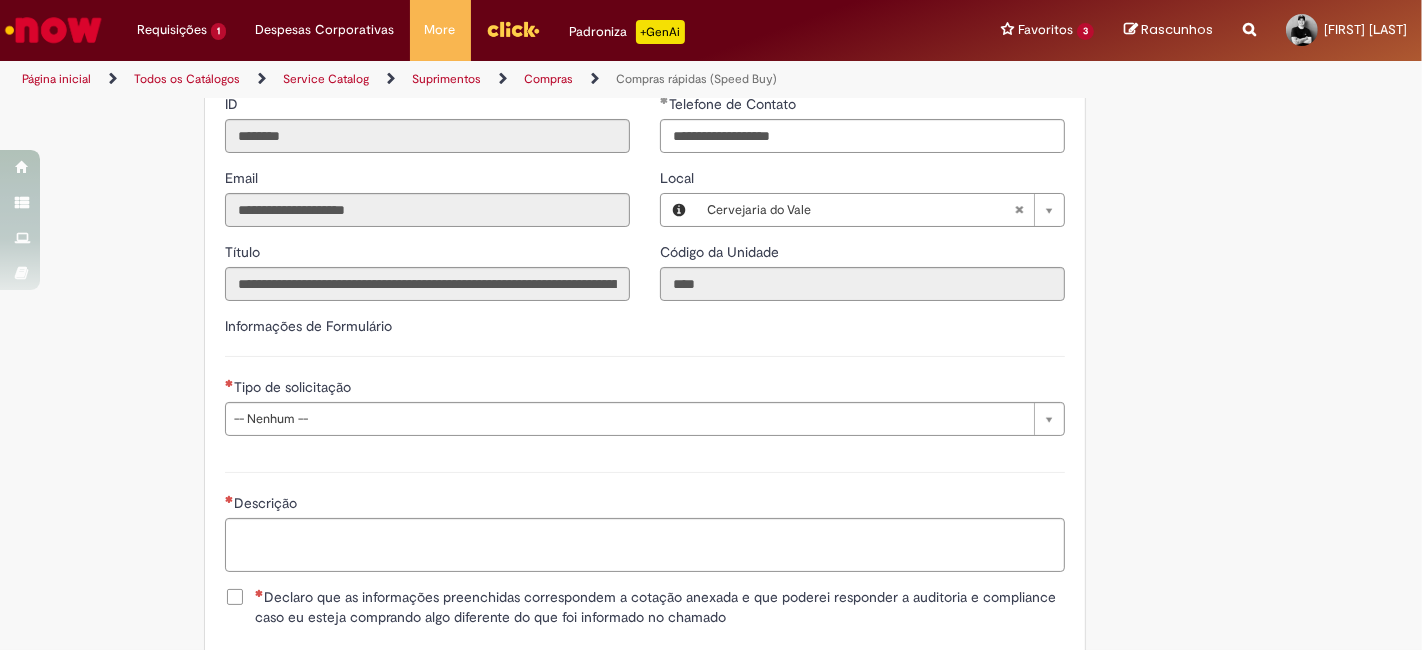 scroll, scrollTop: 2777, scrollLeft: 0, axis: vertical 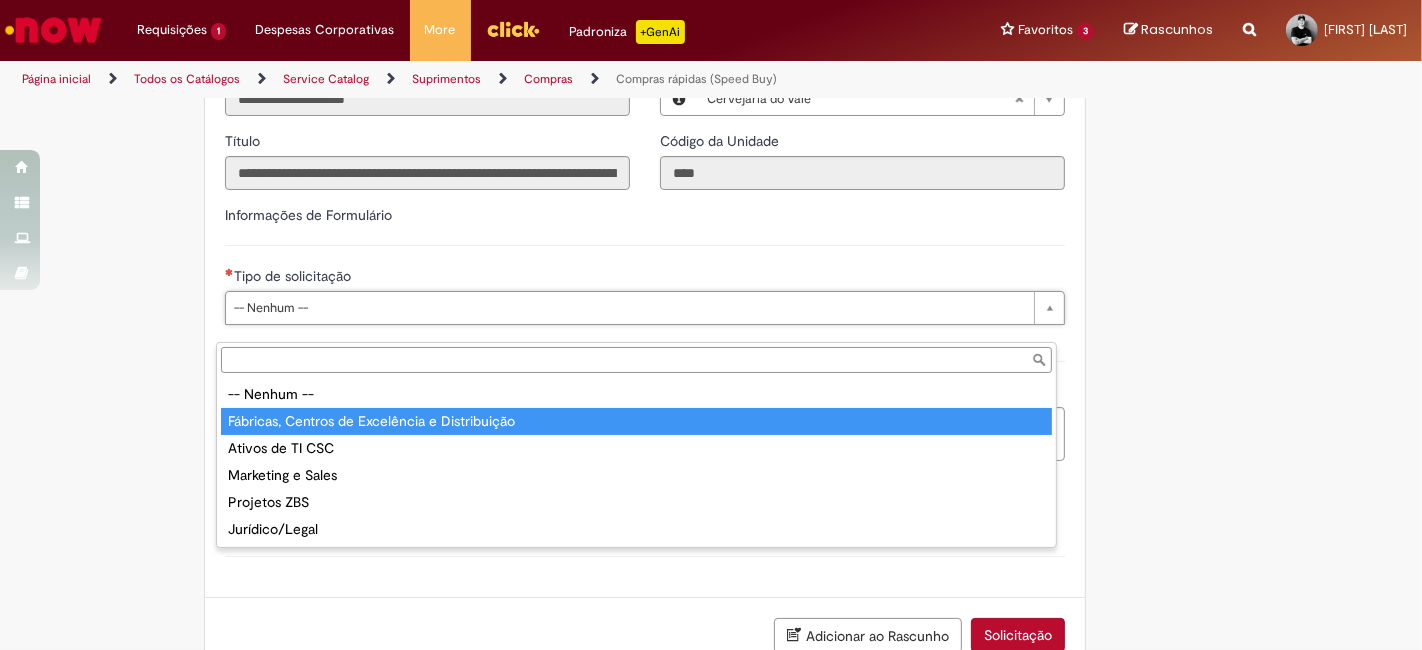 type on "**********" 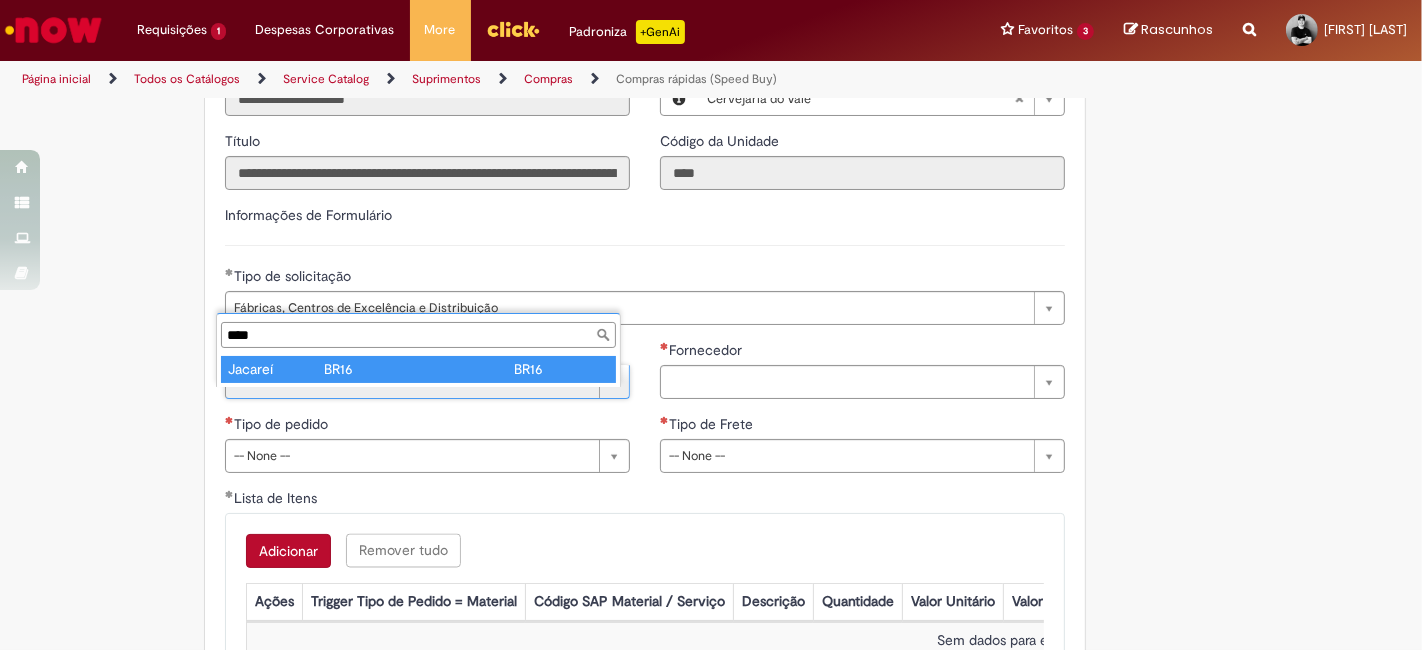 type on "****" 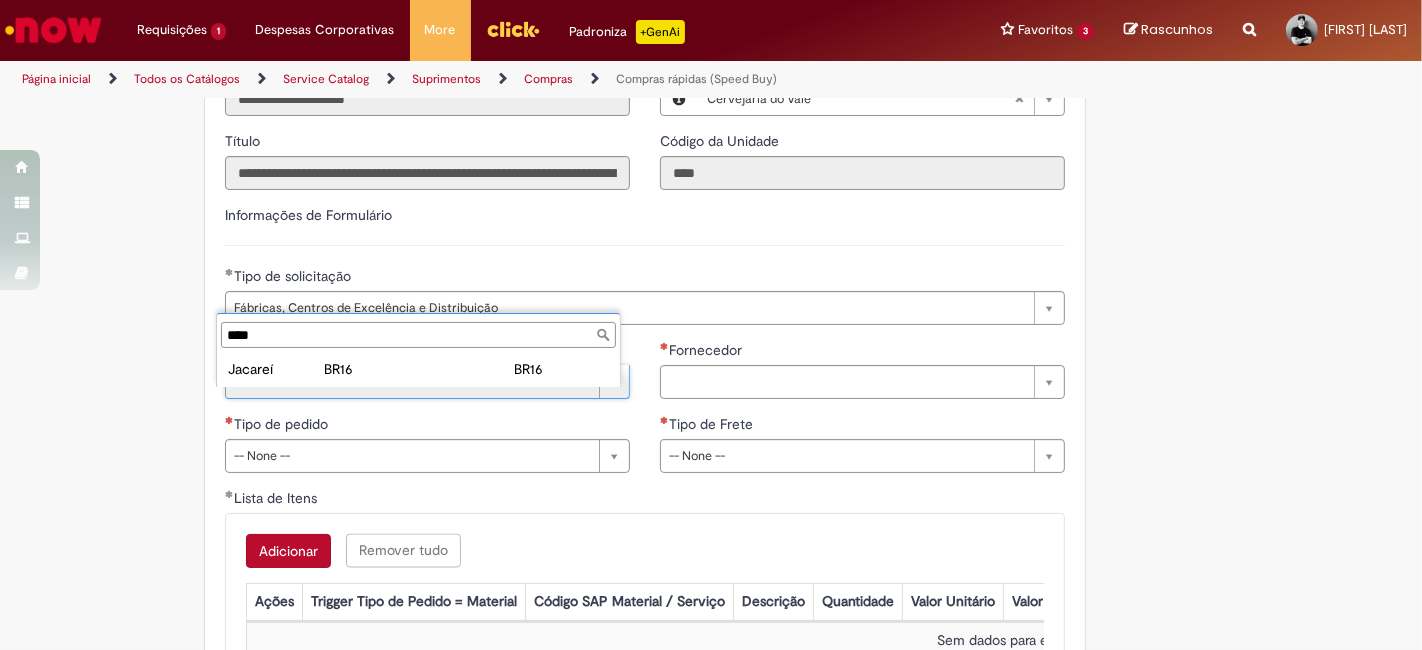 click on "Planta         ****         Jacareí BR16 BR16" at bounding box center [418, 350] 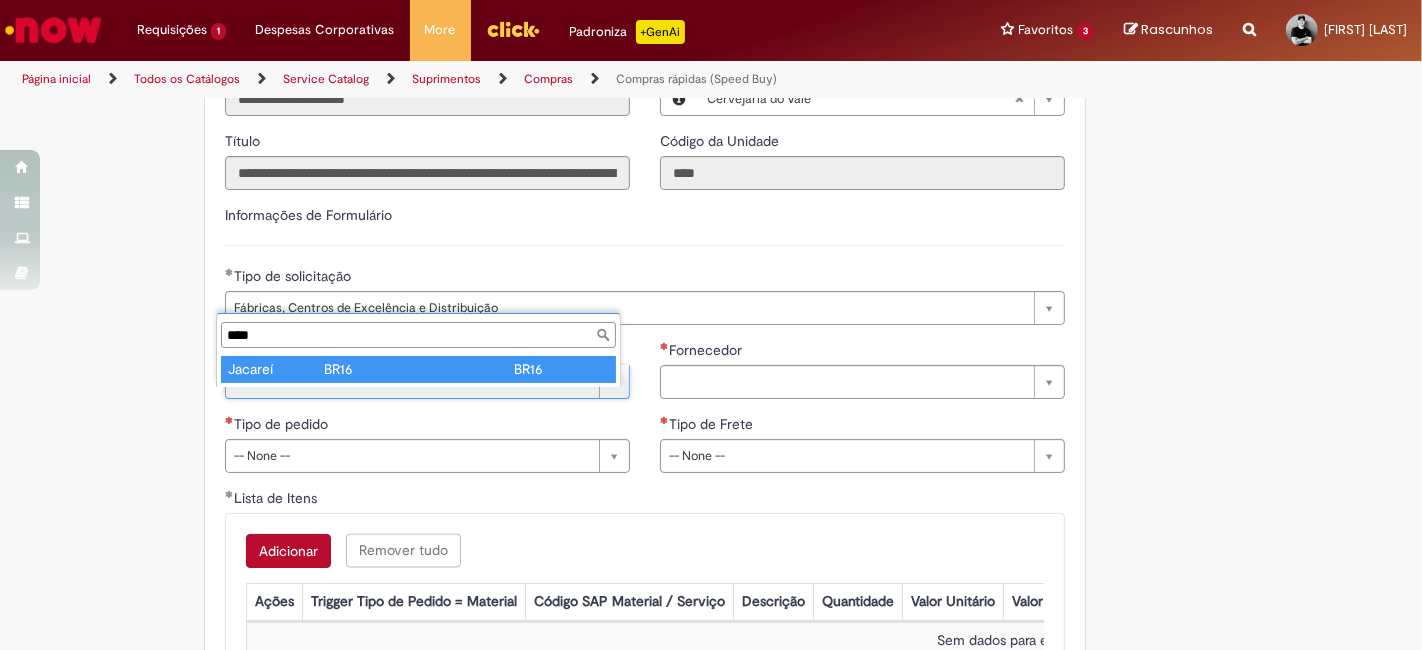 type on "*******" 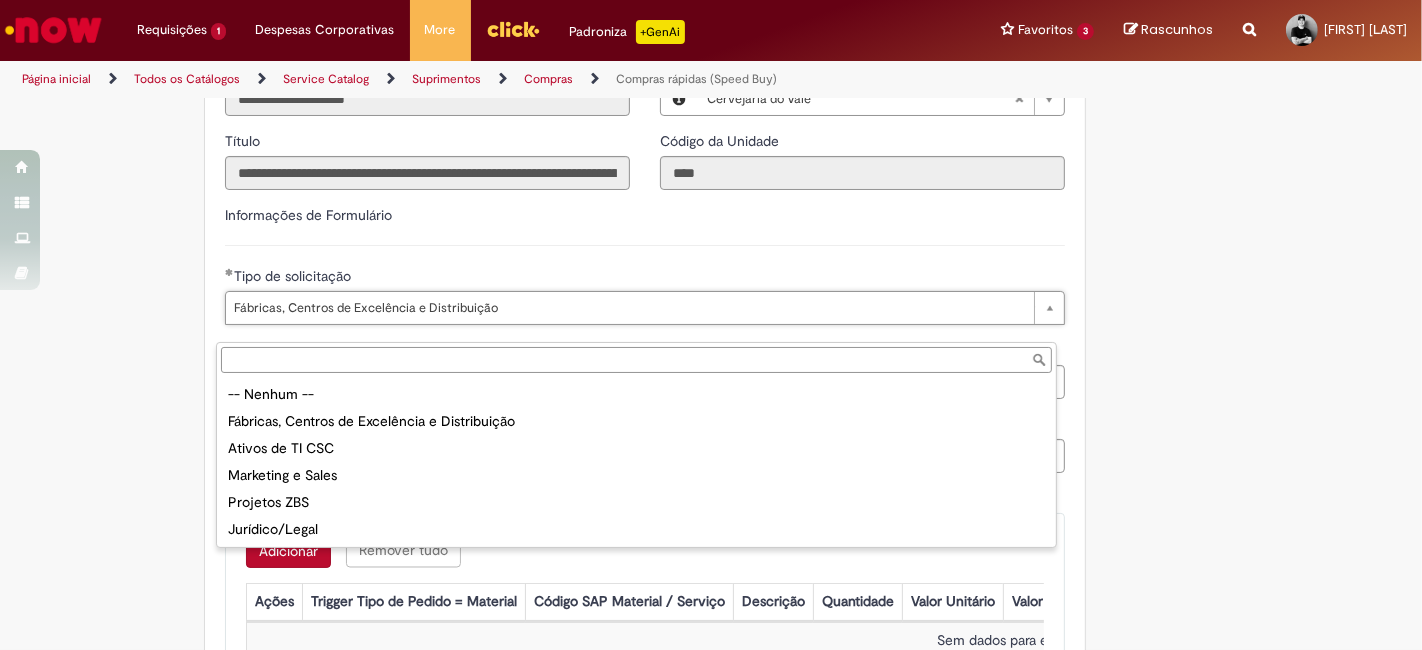 type on "**********" 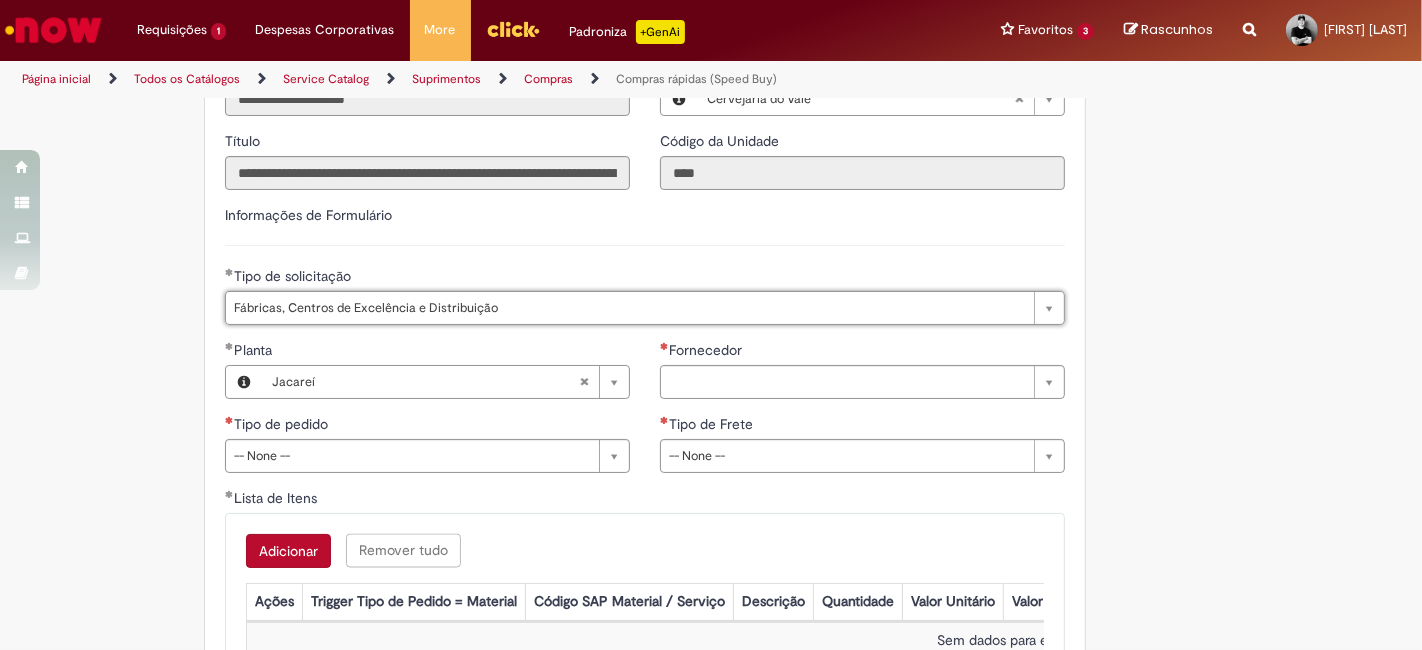 scroll, scrollTop: 0, scrollLeft: 0, axis: both 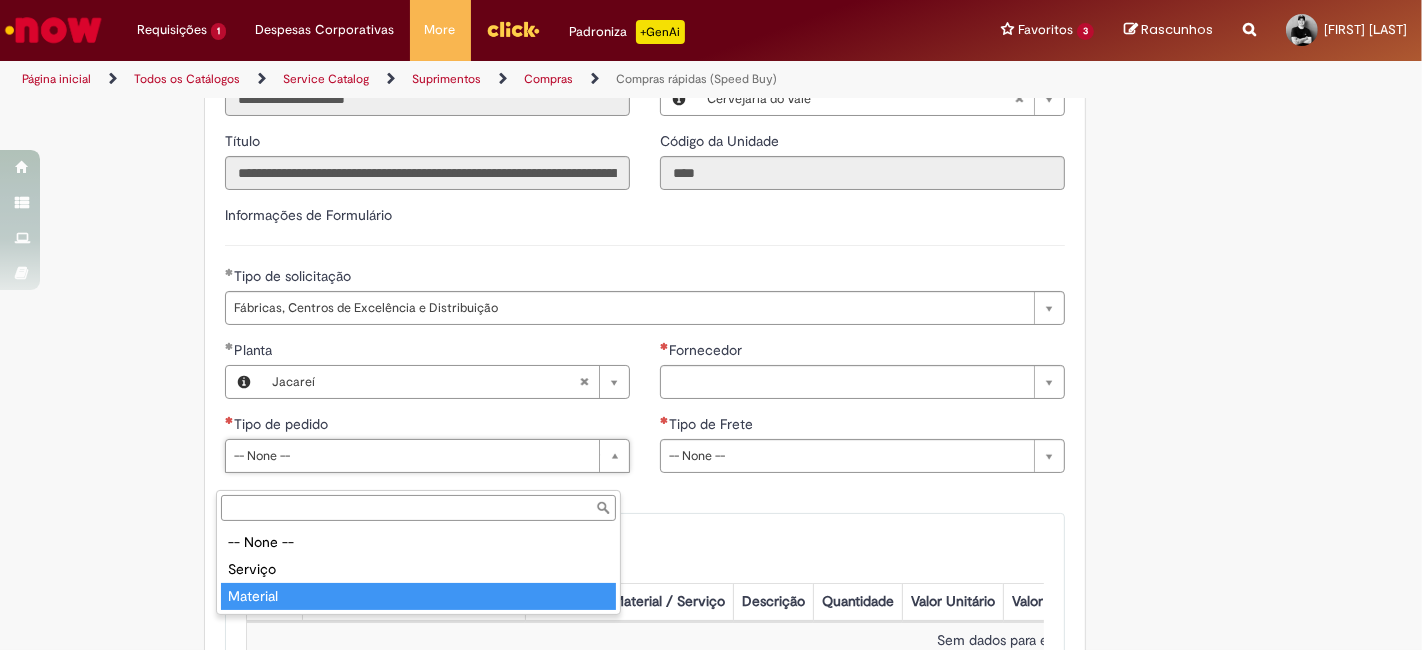 type on "********" 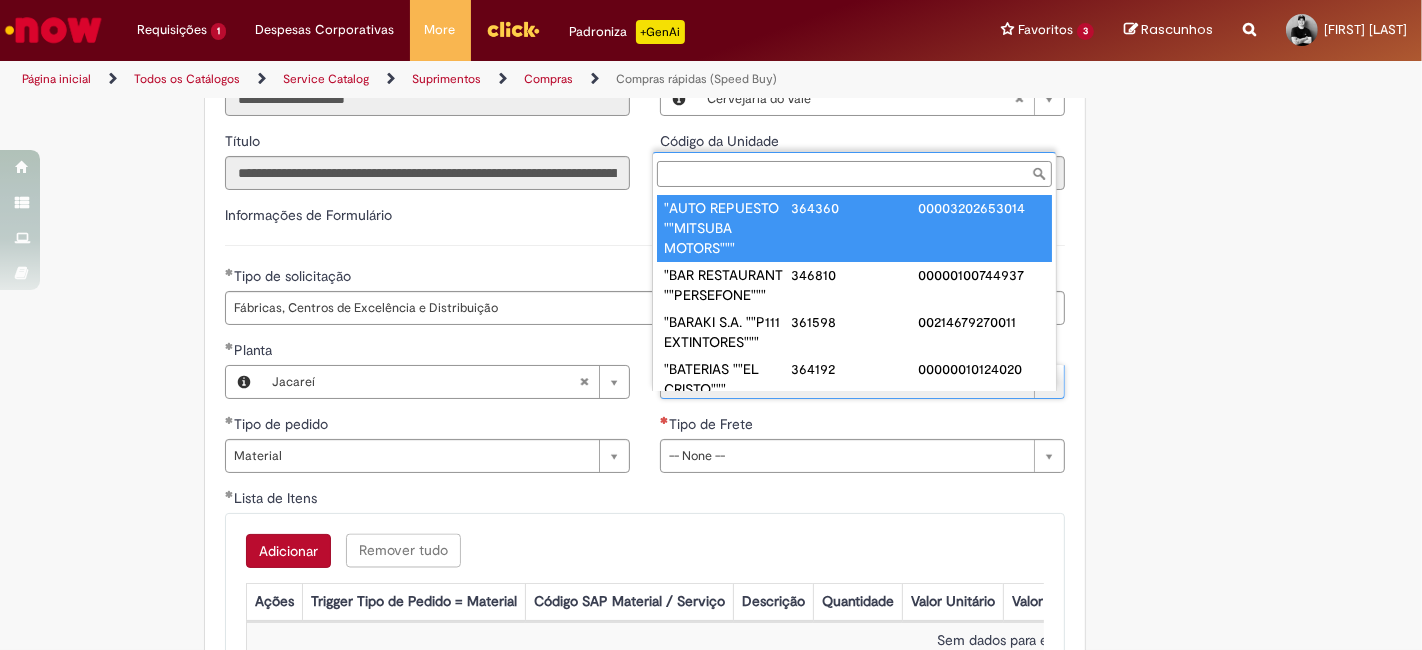 scroll, scrollTop: 8, scrollLeft: 0, axis: vertical 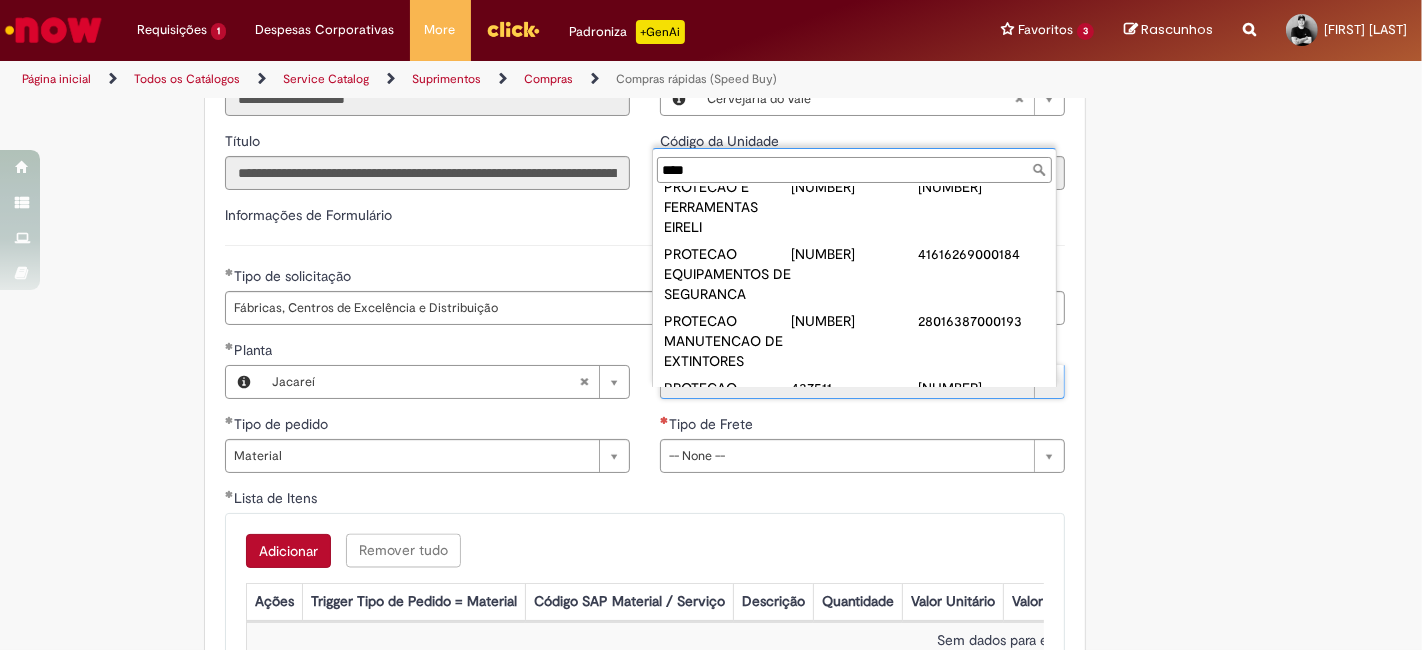 click on "****" at bounding box center (854, 170) 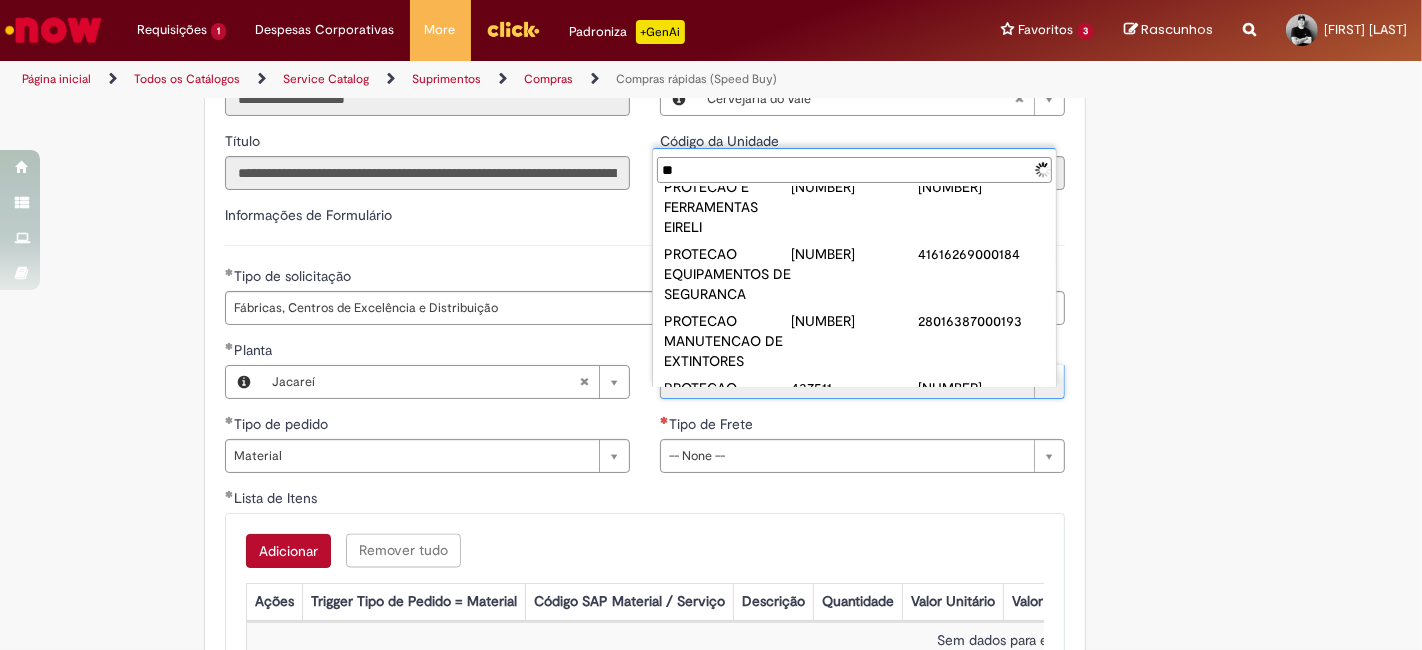 type on "*" 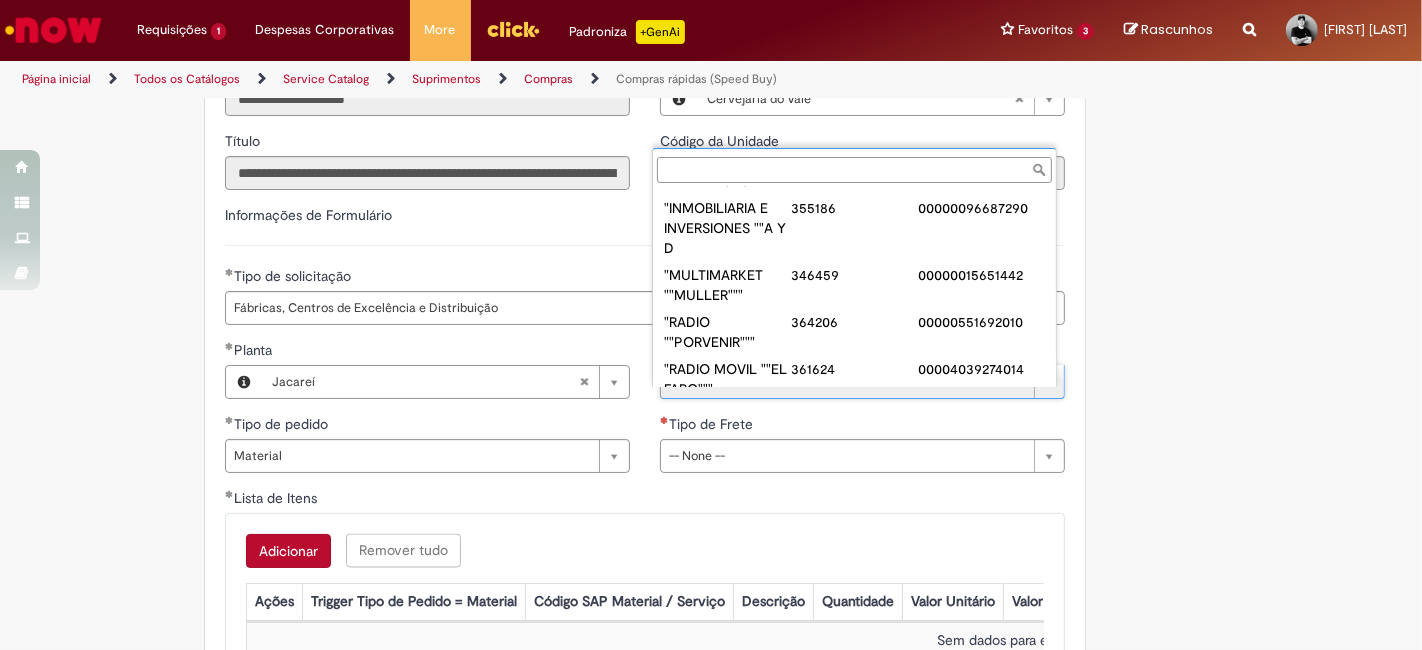 scroll, scrollTop: 0, scrollLeft: 0, axis: both 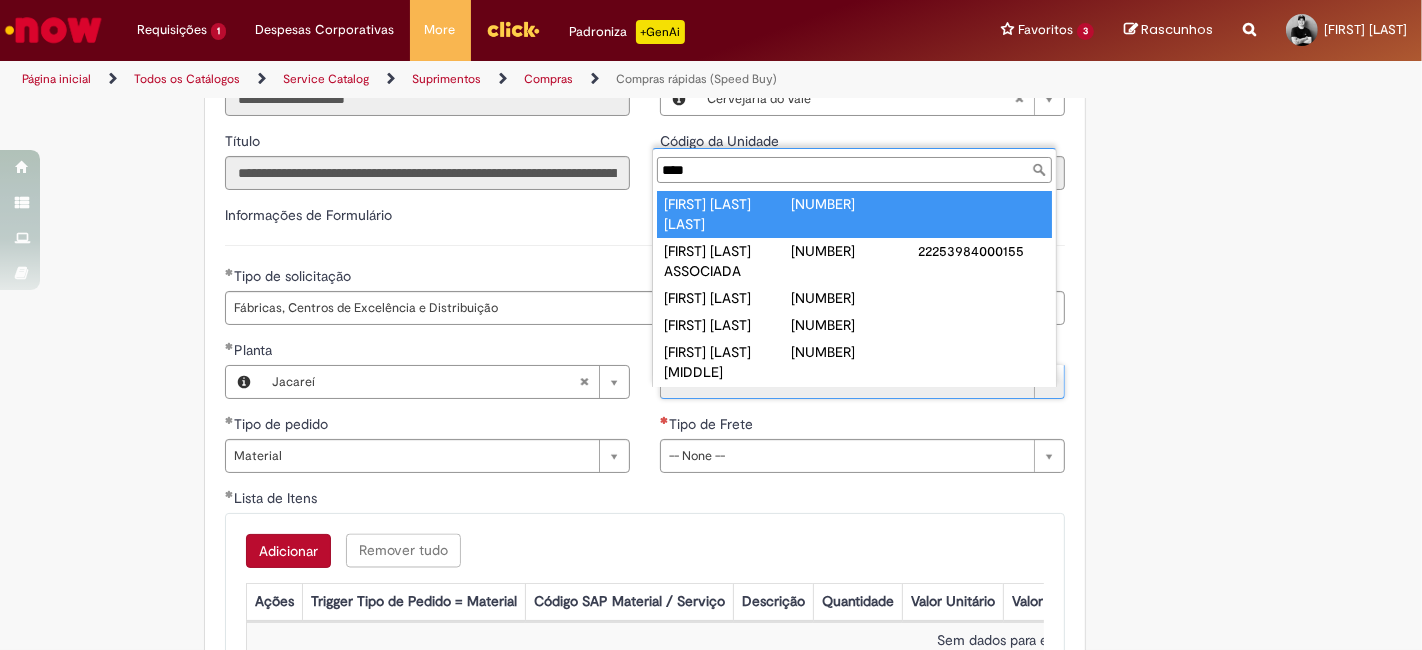 click on "Fornecedor                     ****         LEAL Alberto Ezequiel [NUMBER] LEAL BANI BRANDÃO E ALVES ASSOCIADA [NUMBER] LEAL BOLAÑO Maria Paula [NUMBER] LEAL Carlos [NUMBER] Leal Chen Marvin Estuardo [NUMBER] LEAL Christian Rafael [NUMBER] LEAL Claudio Cesar [NUMBER] LEAL COMERCIO DE MADEIRAS E [NUMBER] [NUMBER] LEAL CREATIVE LTDA [NUMBER] [NUMBER] LEAL E LEAL CONTROLADORA PRAGAS [NUMBER] [NUMBER] LEAL E RIBEIRO LTDA [NUMBER] [NUMBER] LEAL E ROCHA LTDA [NUMBER] [NUMBER] LEAL ENGENHARIA QUIMICA LTDA [NUMBER] [NUMBER] LEAL Fernando Alberto [NUMBER] LEAL FUENTES FRANCISCO JAVIER [NUMBER] [NUMBER] LEAL Ileana INDIRA [NUMBER] [NUMBER] LEAL INVESTIMENTOS CONSULTORIA E TR [NUMBER] [NUMBER] LEAL Juan Jose [NUMBER] LEAL Juan José [NUMBER] LEAL Martin Antonio [NUMBER] LEAL Michael Alfonso [NUMBER] LEAL Michael Alfonso [NUMBER] LEAL Roberto Daniel [NUMBER] LEAL ROSA INDUSTRIA E COMERCIO E [NUMBER] [NUMBER] LEAL SAINT-JEAN Christian [NUMBER] [NUMBER] [NUMBER]" at bounding box center (854, 267) 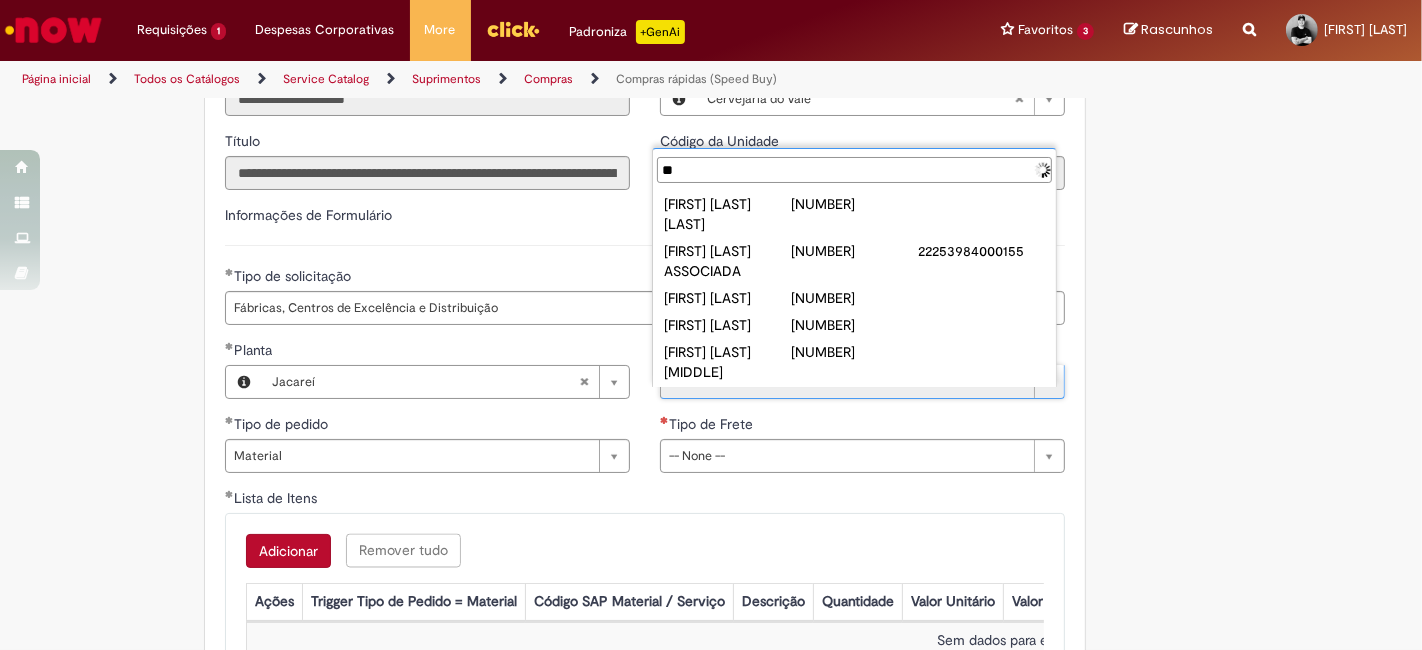 type on "*" 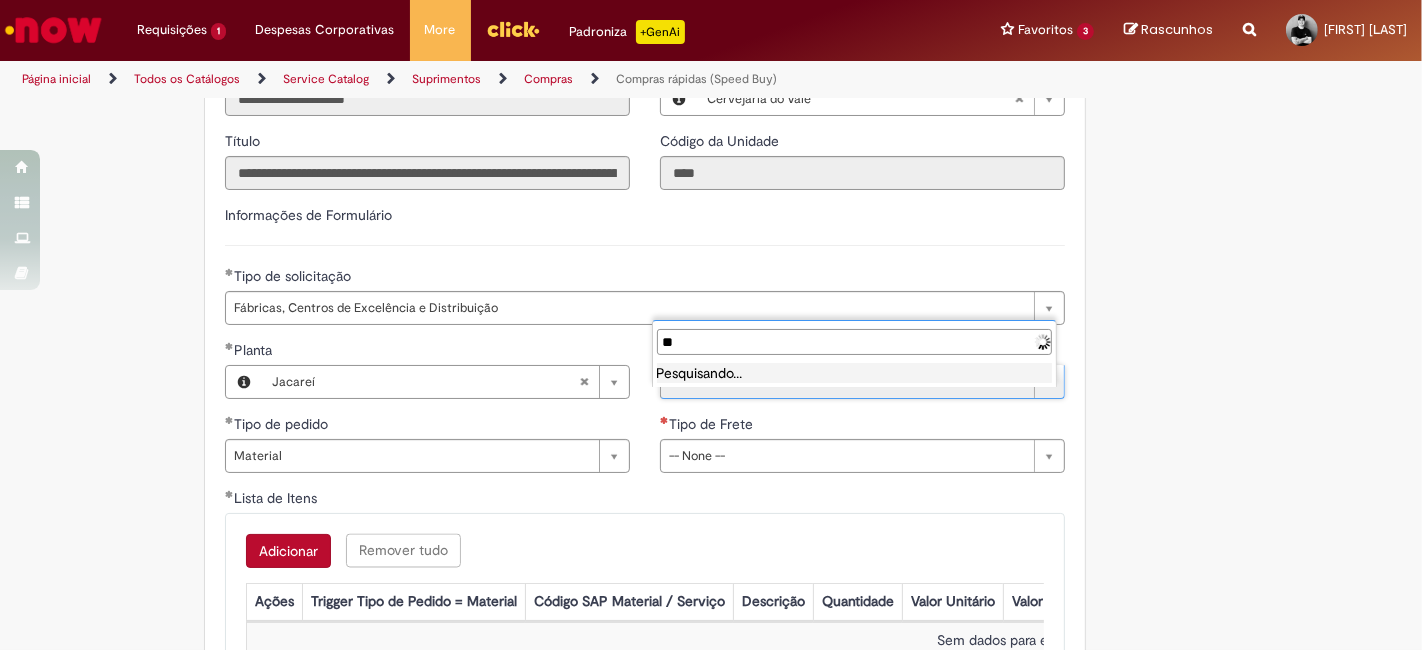 type on "*" 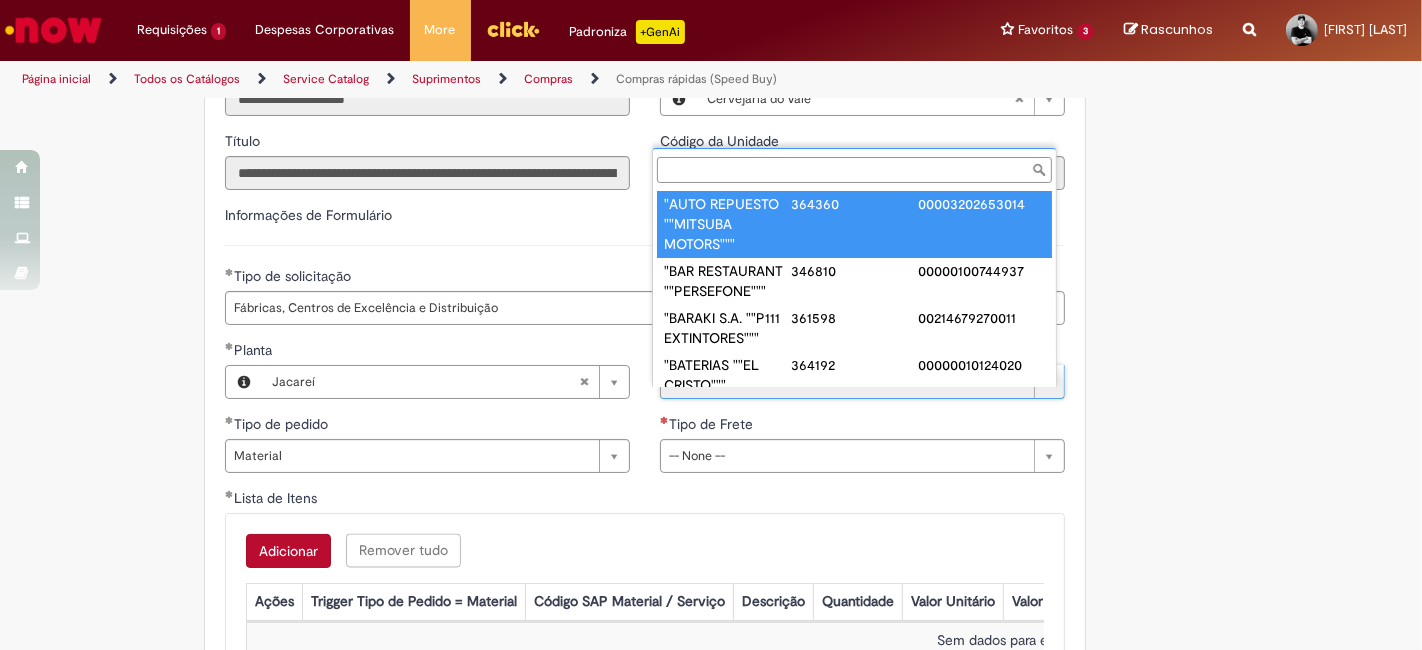type on "*" 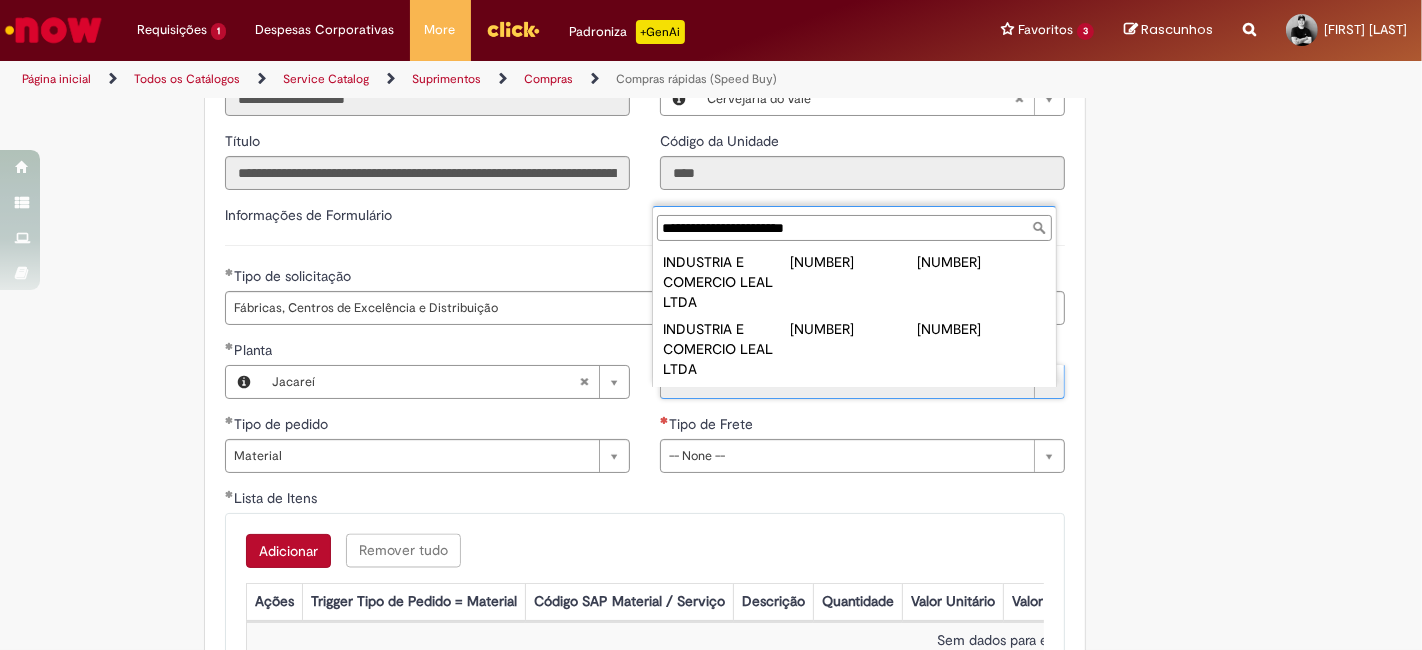 click on "**********" at bounding box center [854, 228] 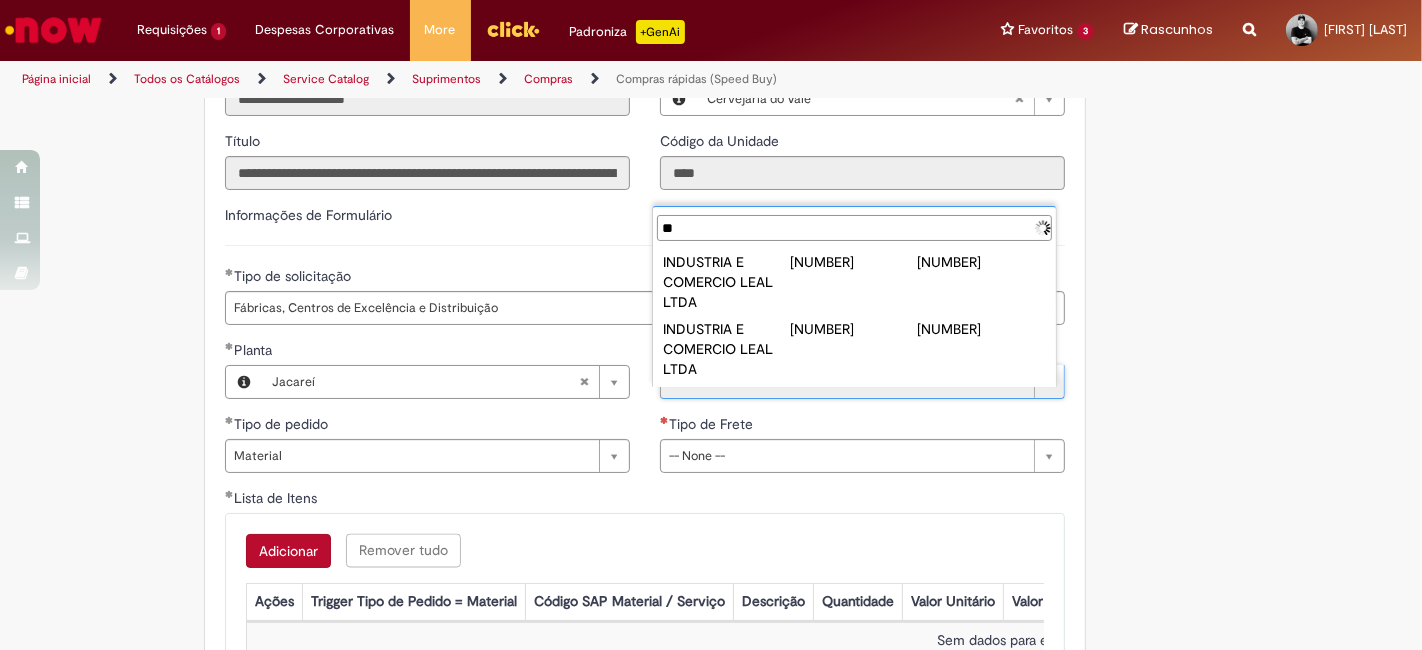 type on "*" 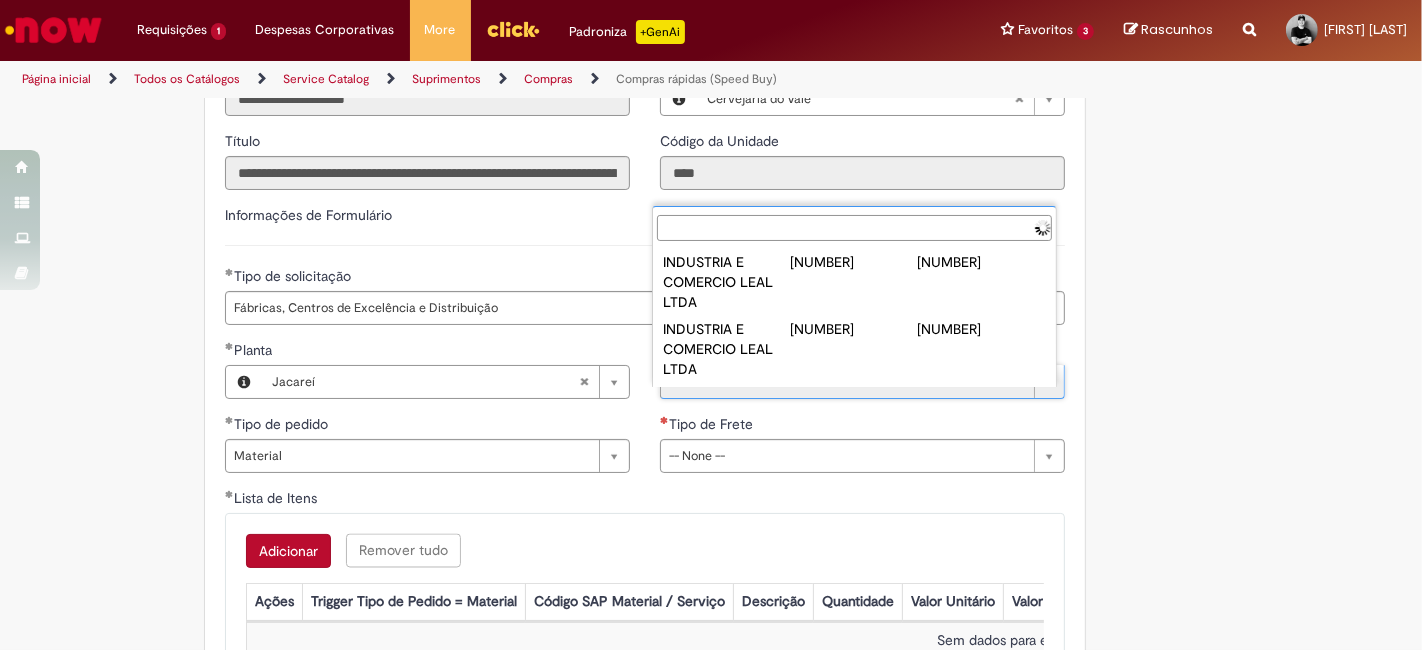 paste on "******" 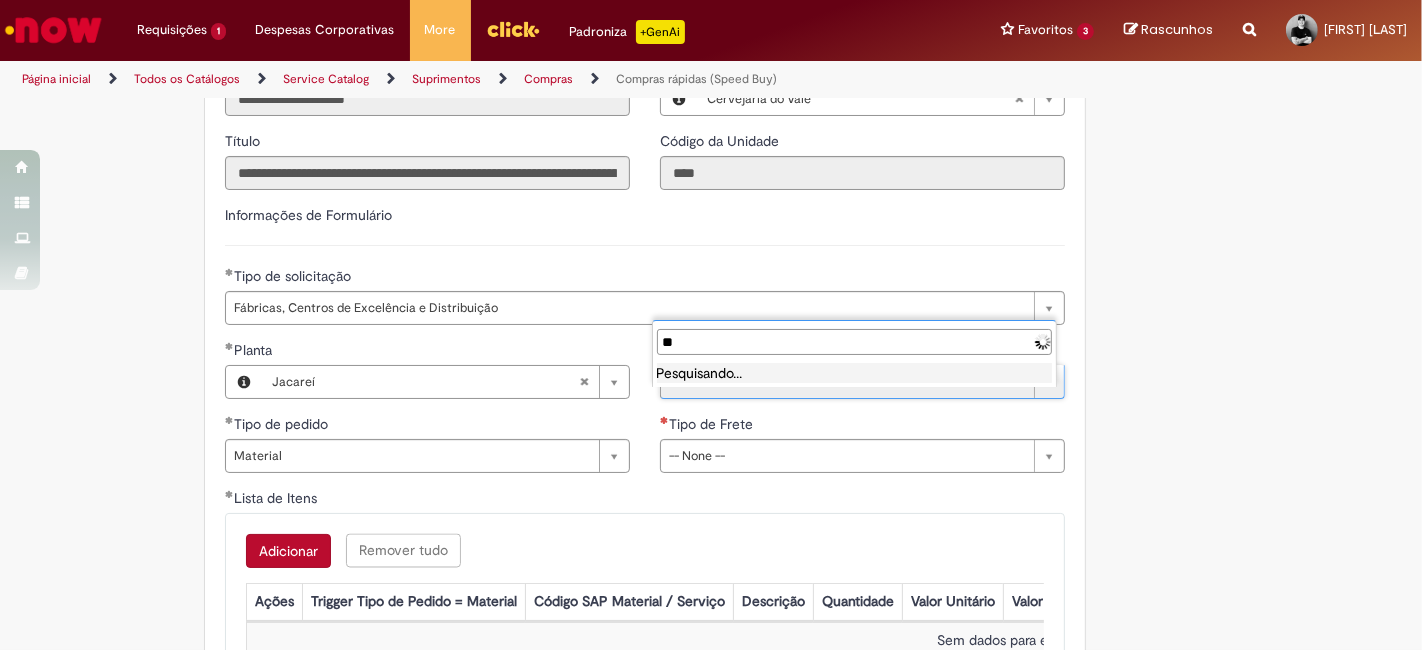 type on "*" 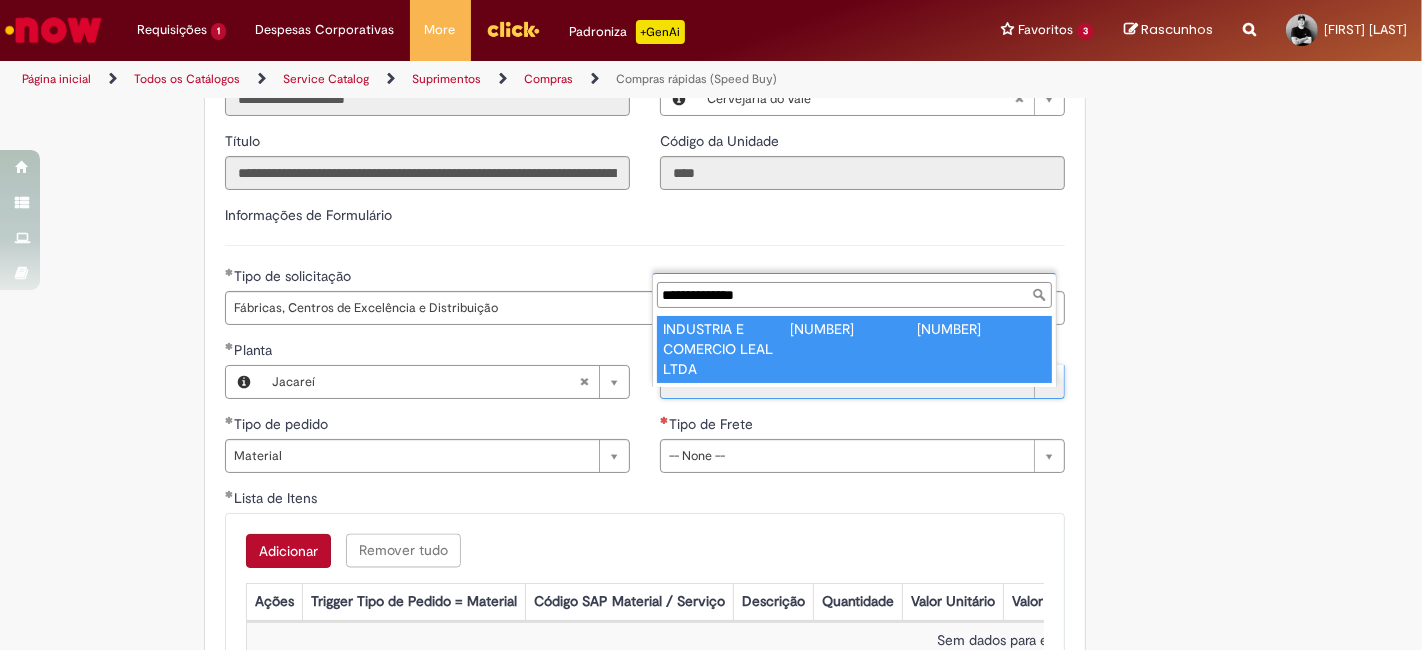 type on "**********" 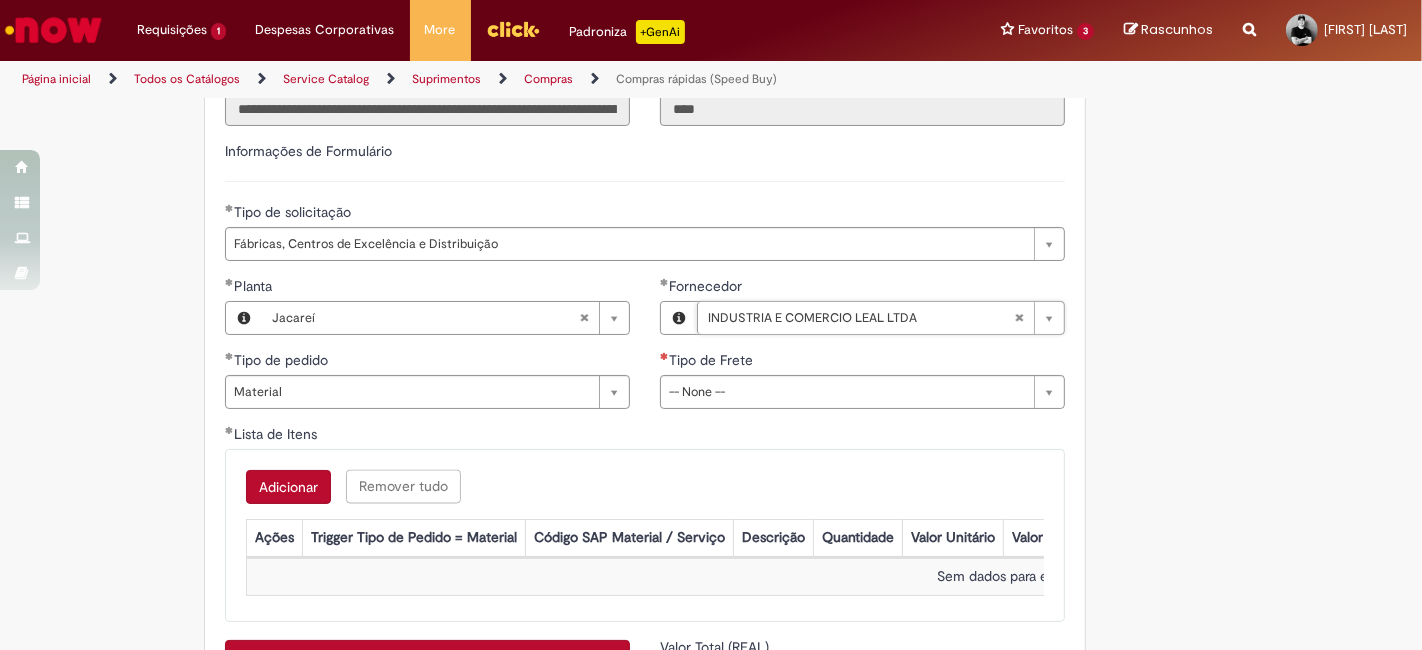scroll, scrollTop: 2888, scrollLeft: 0, axis: vertical 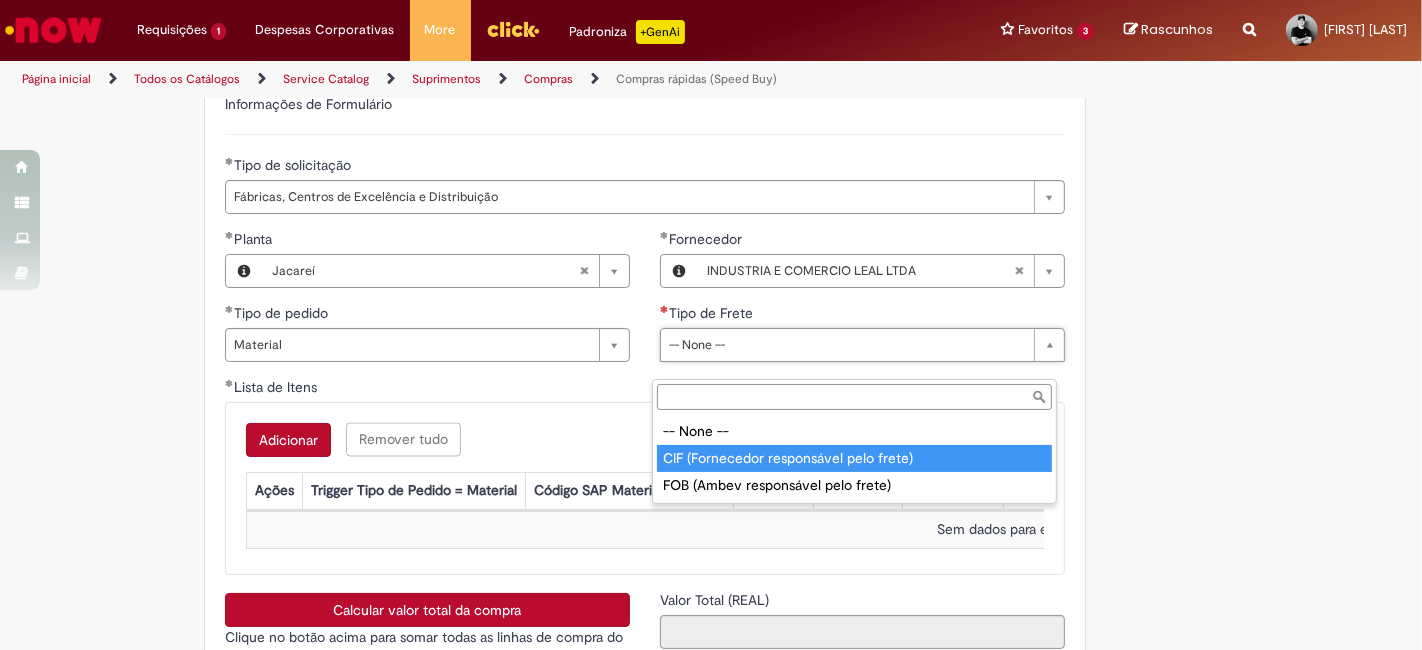 type on "**********" 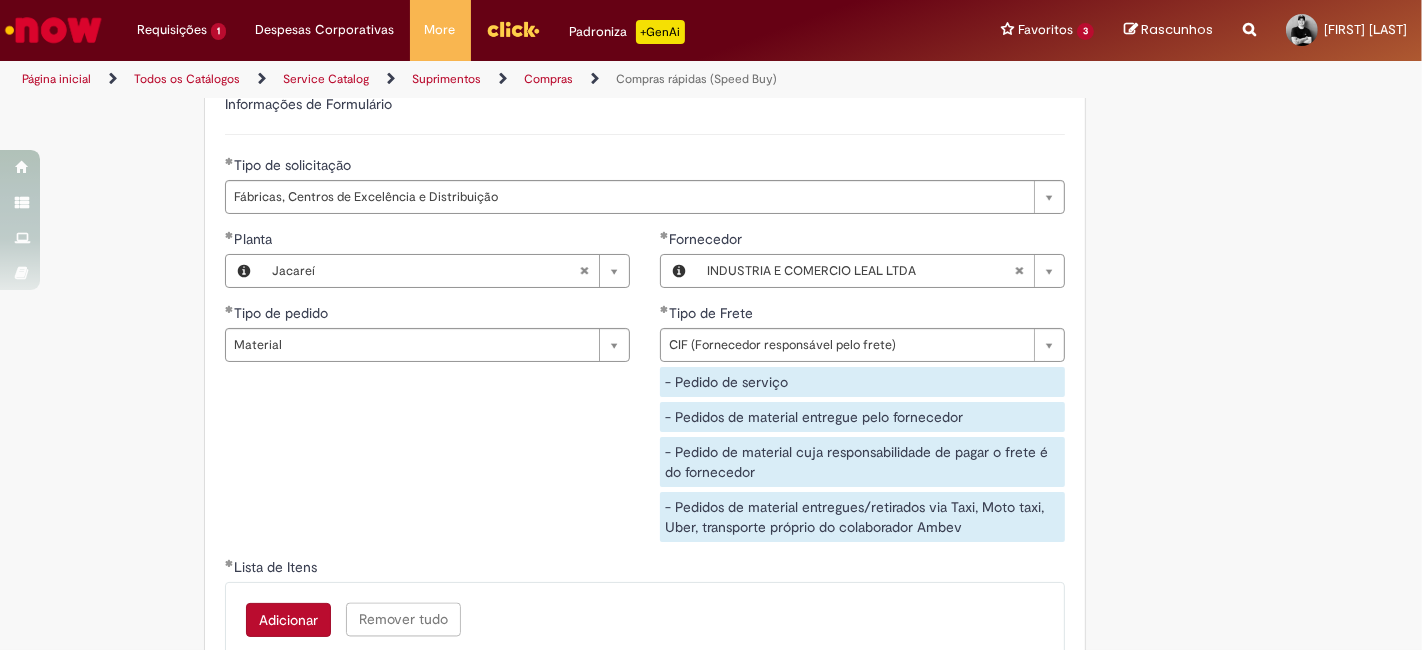click on "**********" at bounding box center [645, 393] 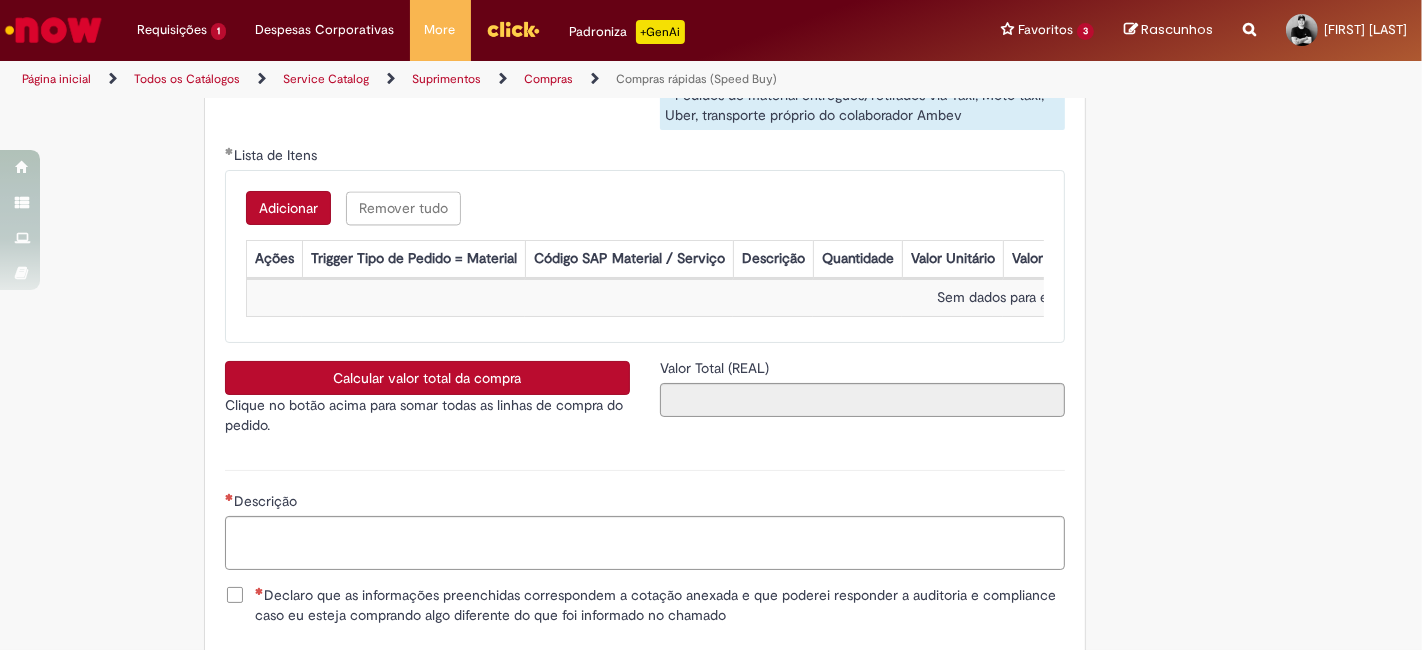 scroll, scrollTop: 3333, scrollLeft: 0, axis: vertical 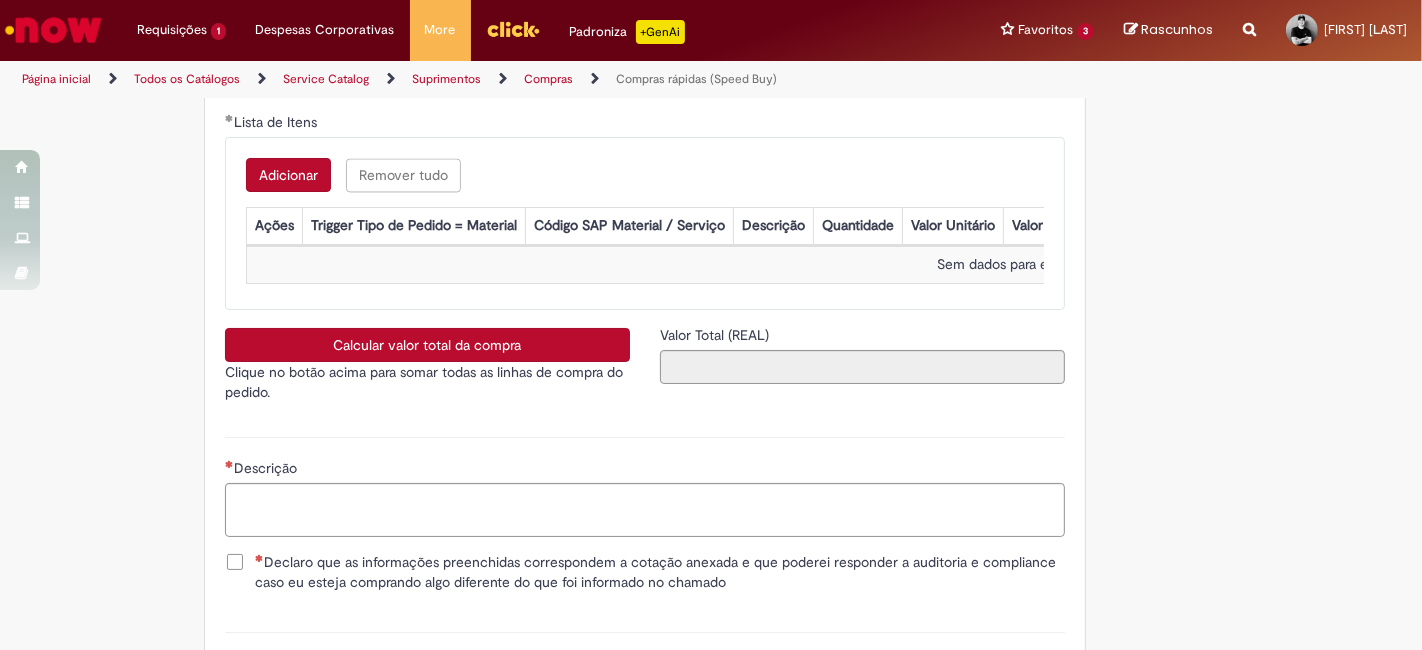 click on "Adicionar" at bounding box center [288, 175] 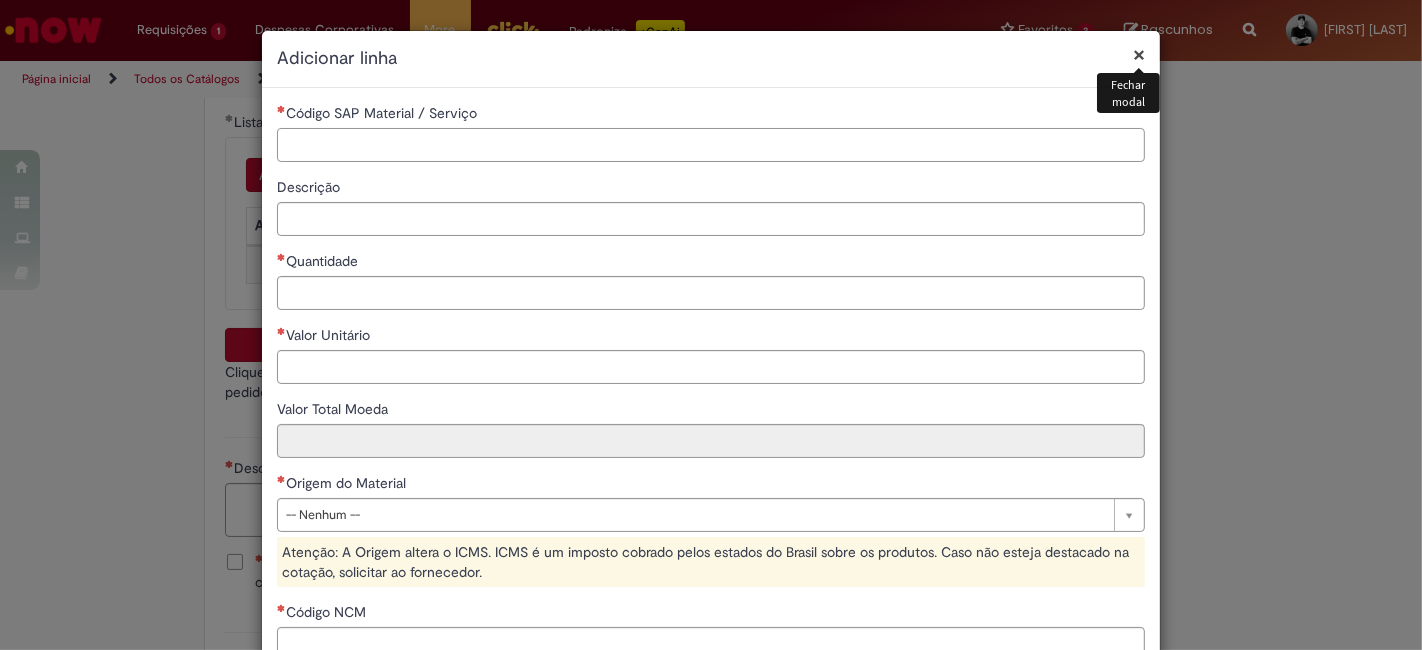 click on "Código SAP Material / Serviço" at bounding box center (711, 145) 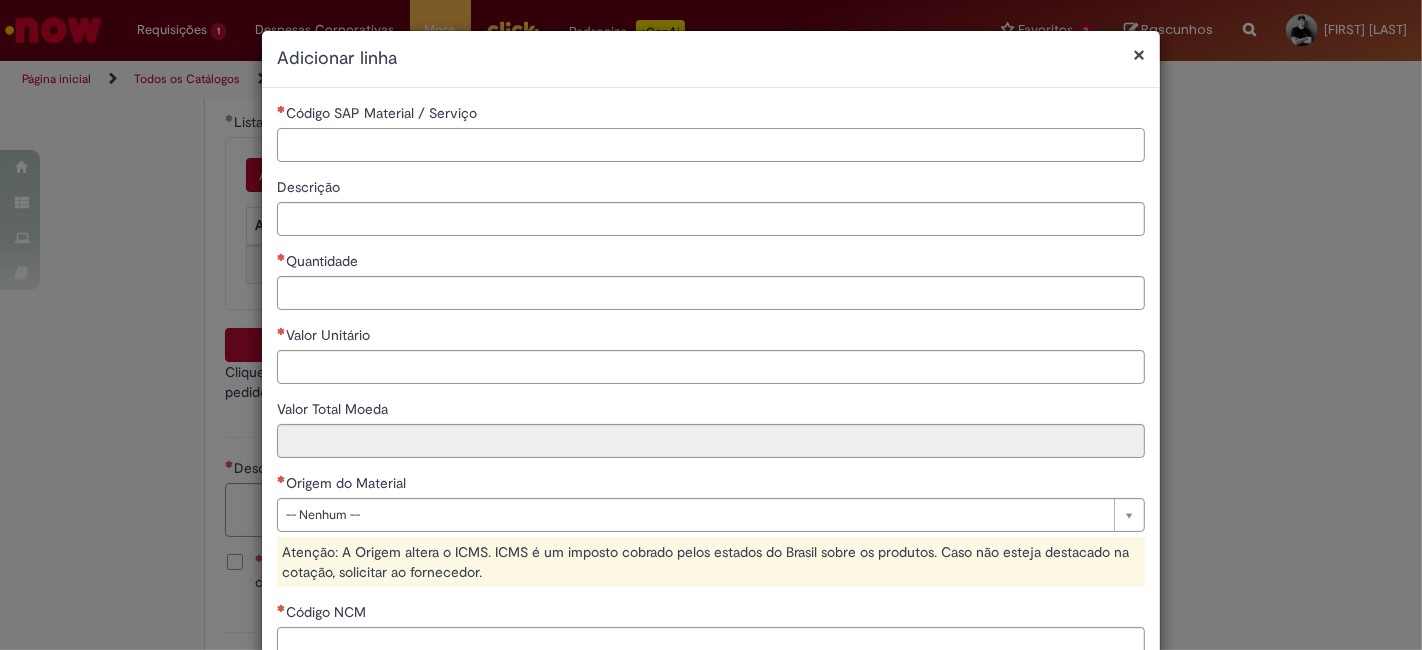paste on "********" 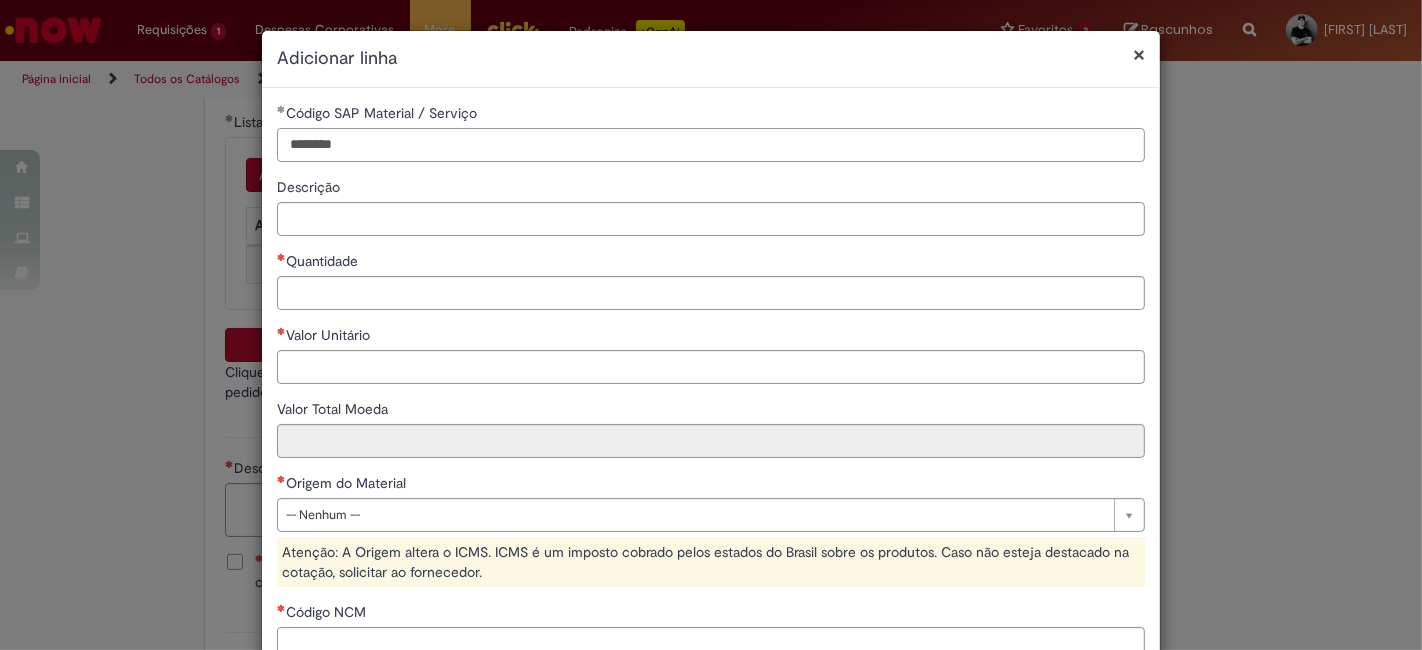 type on "********" 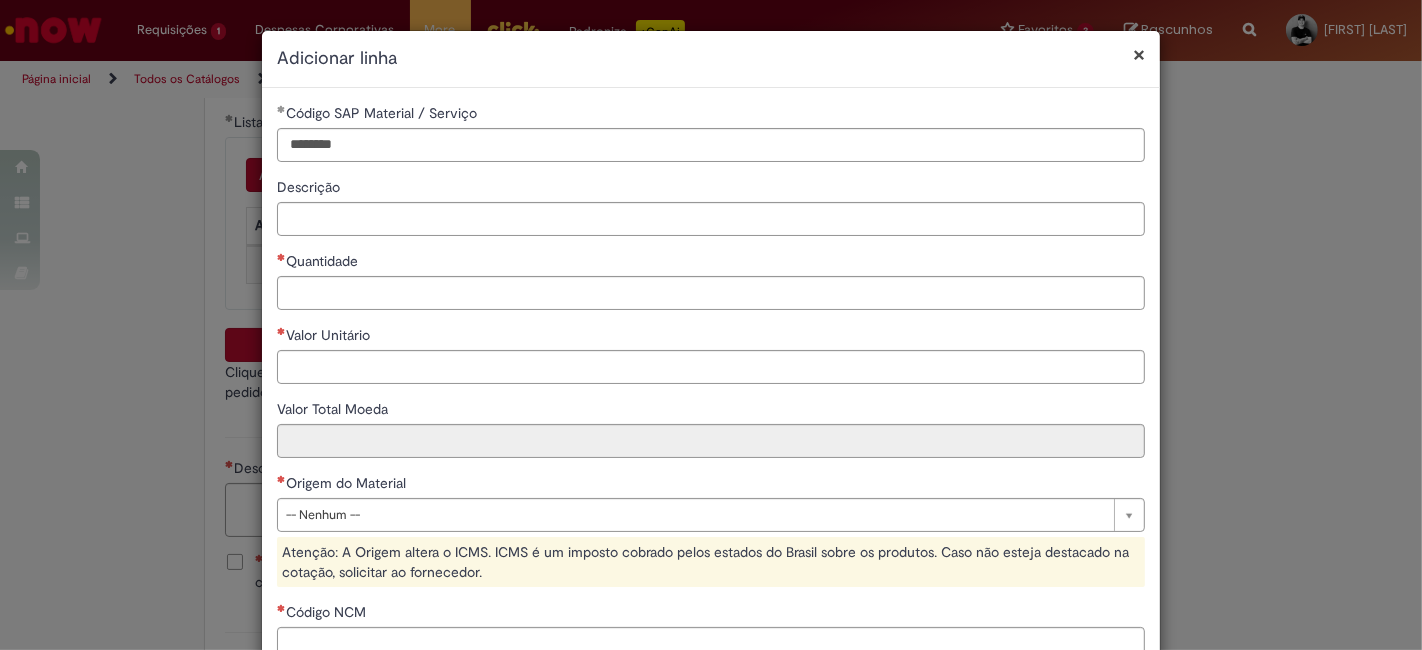 click on "**********" at bounding box center [711, 491] 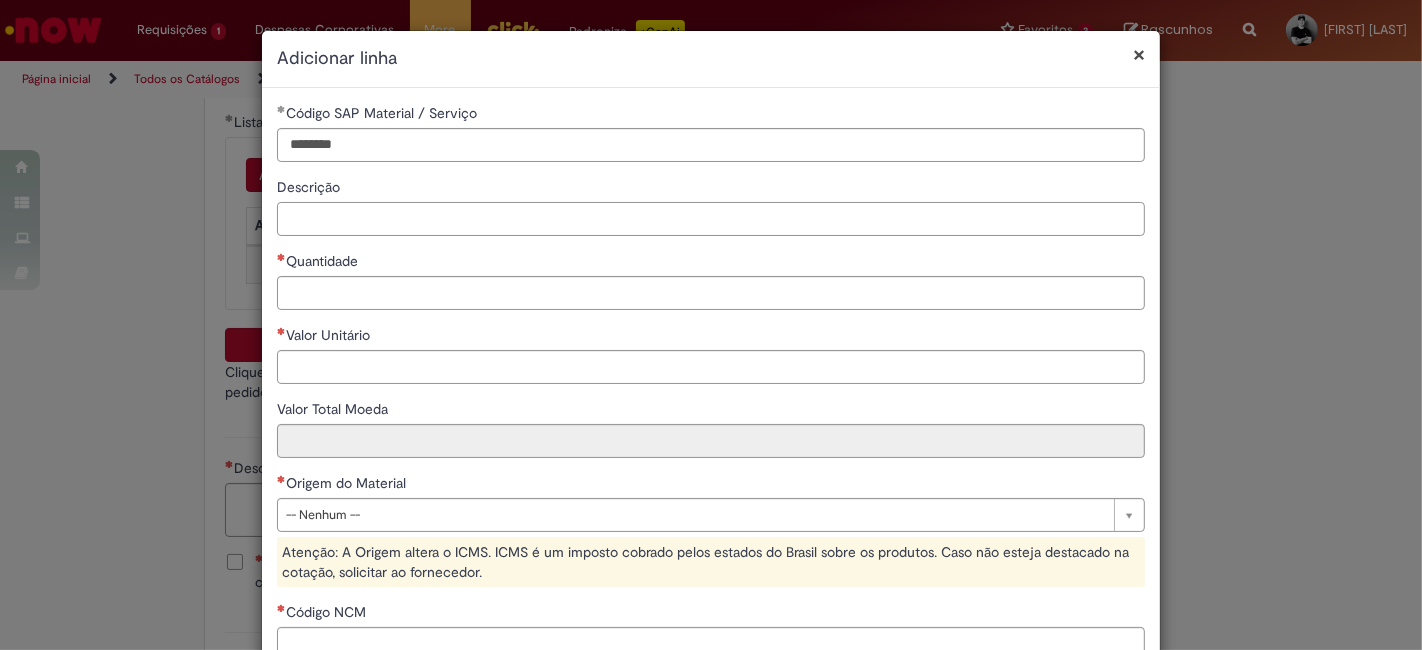 click on "Descrição" at bounding box center (711, 219) 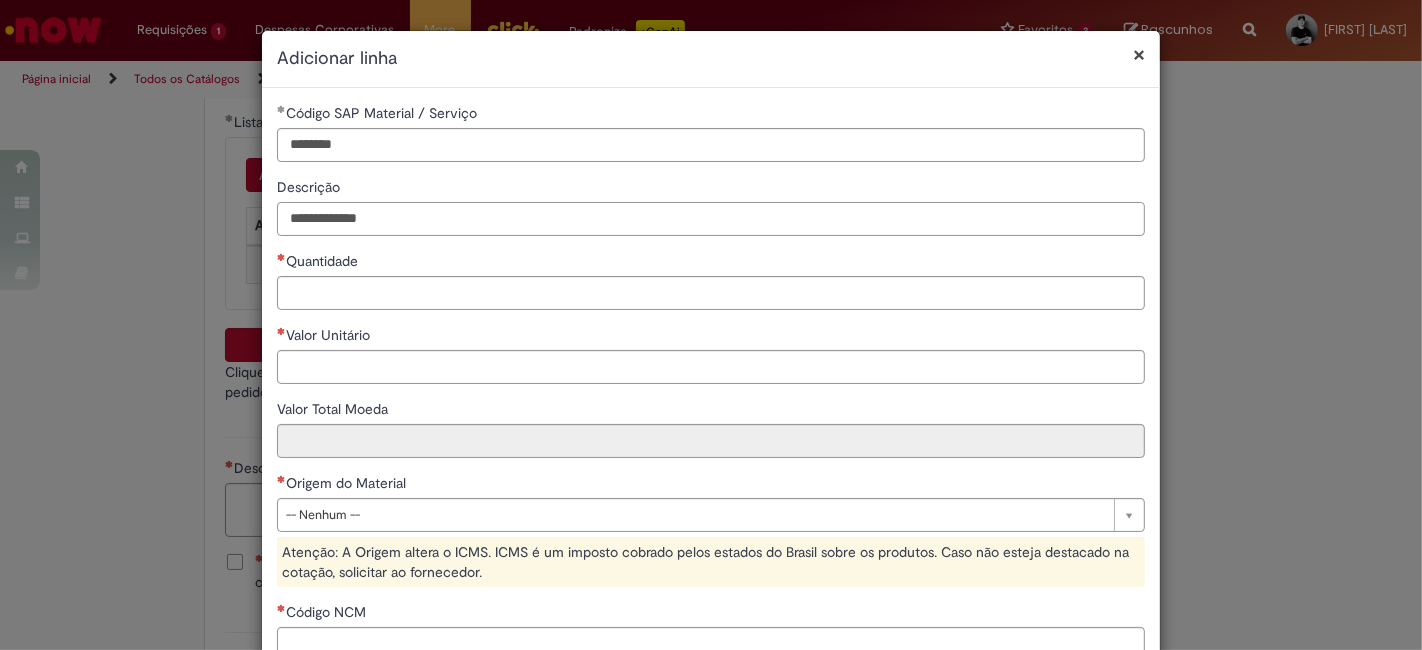 type on "**********" 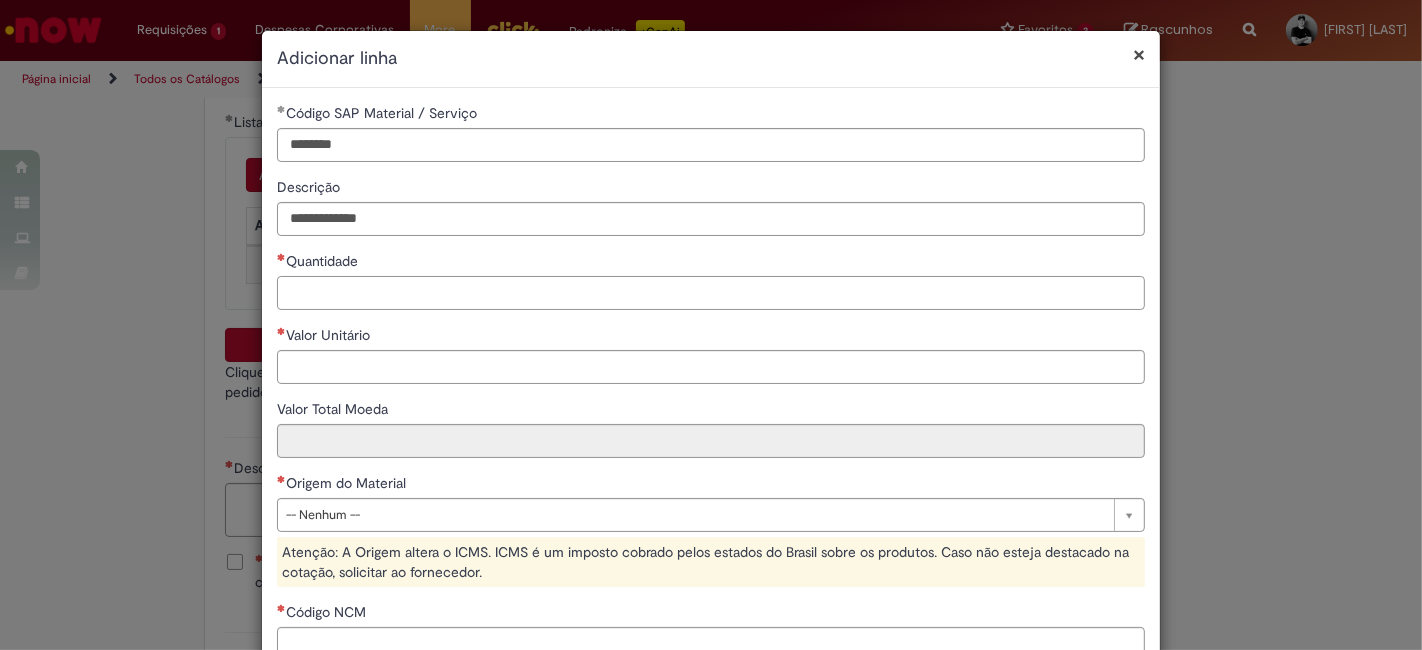 click on "Quantidade" at bounding box center (711, 293) 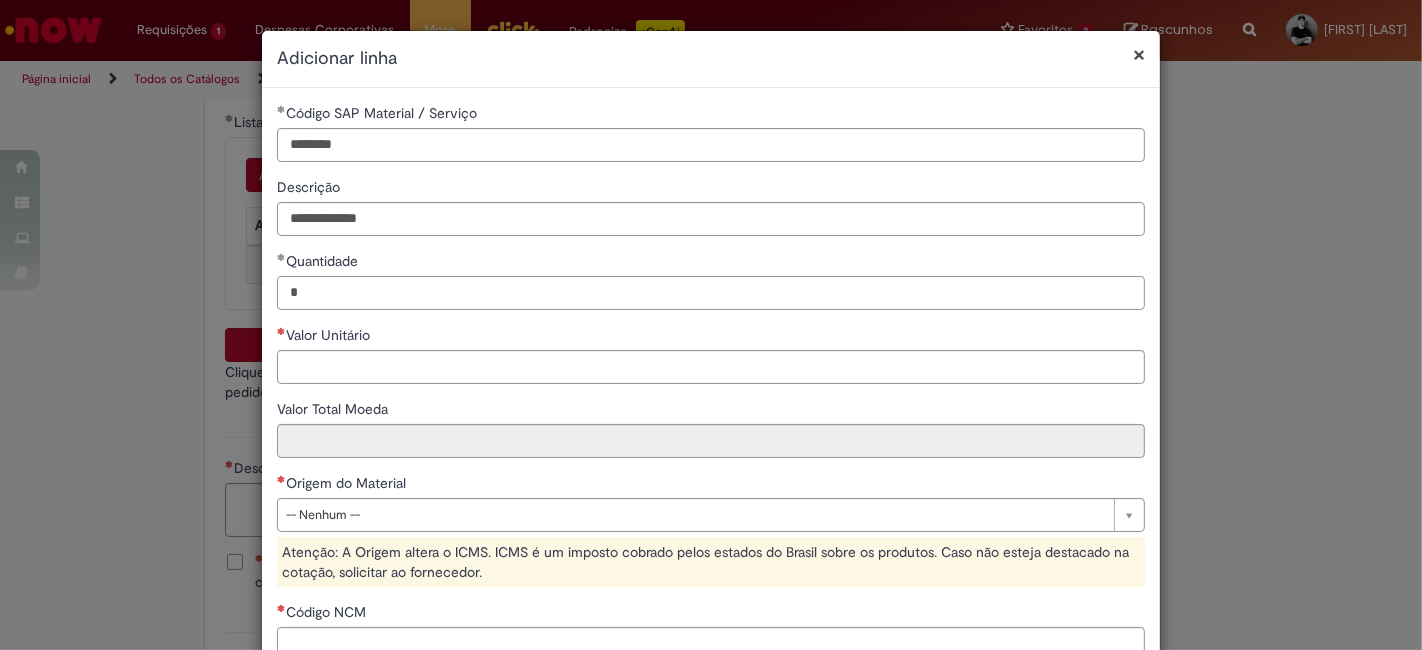 type on "*" 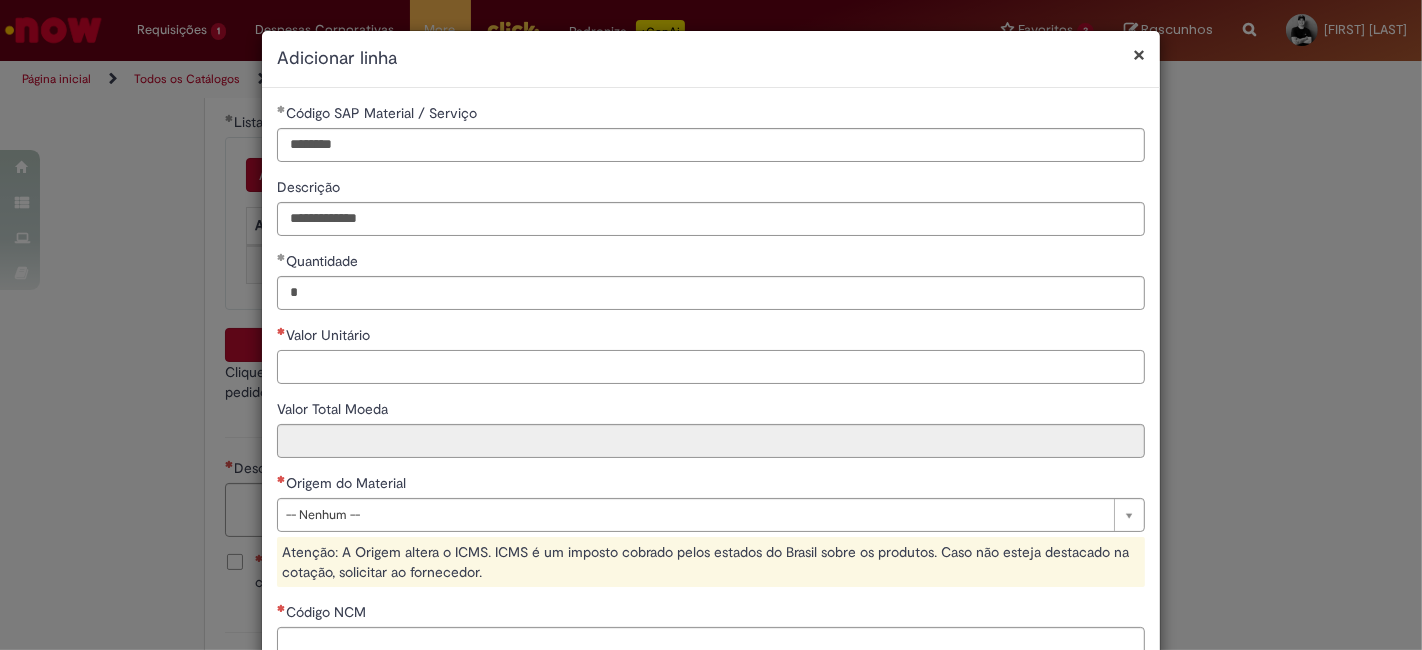 click on "Valor Unitário" at bounding box center (711, 367) 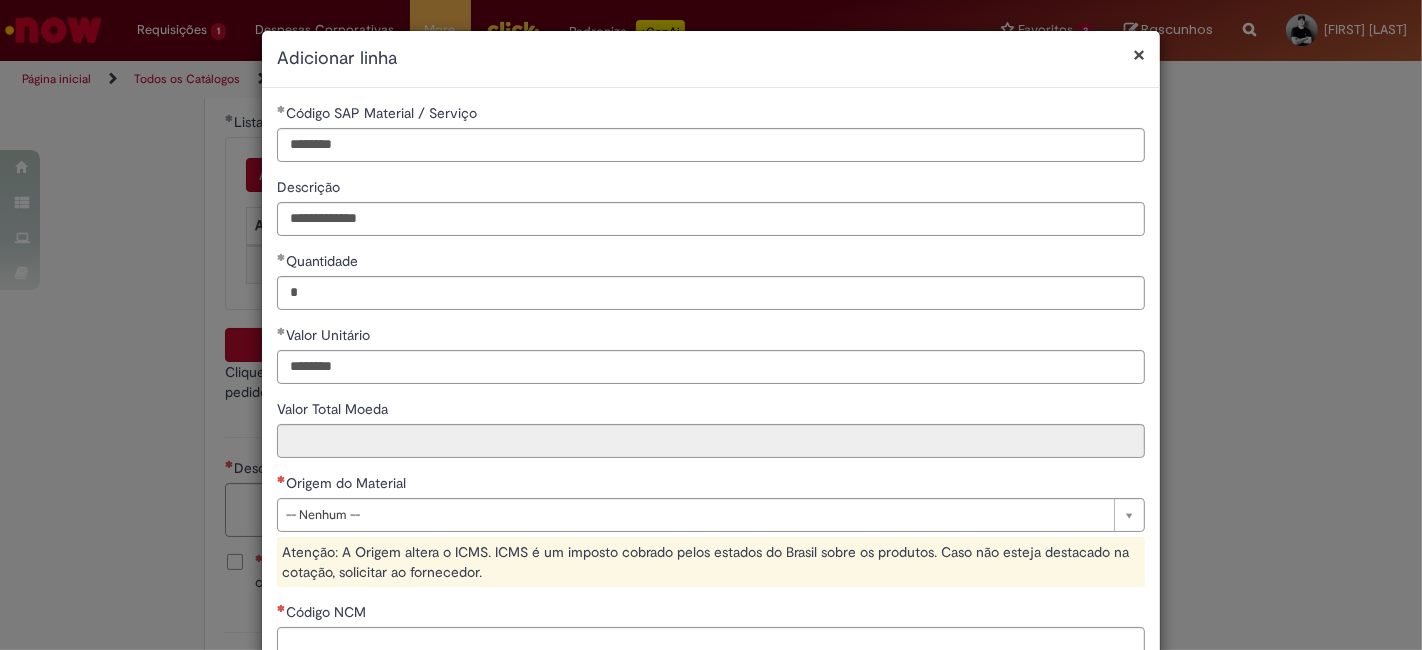 click on "Valor Total Moeda" at bounding box center [711, 411] 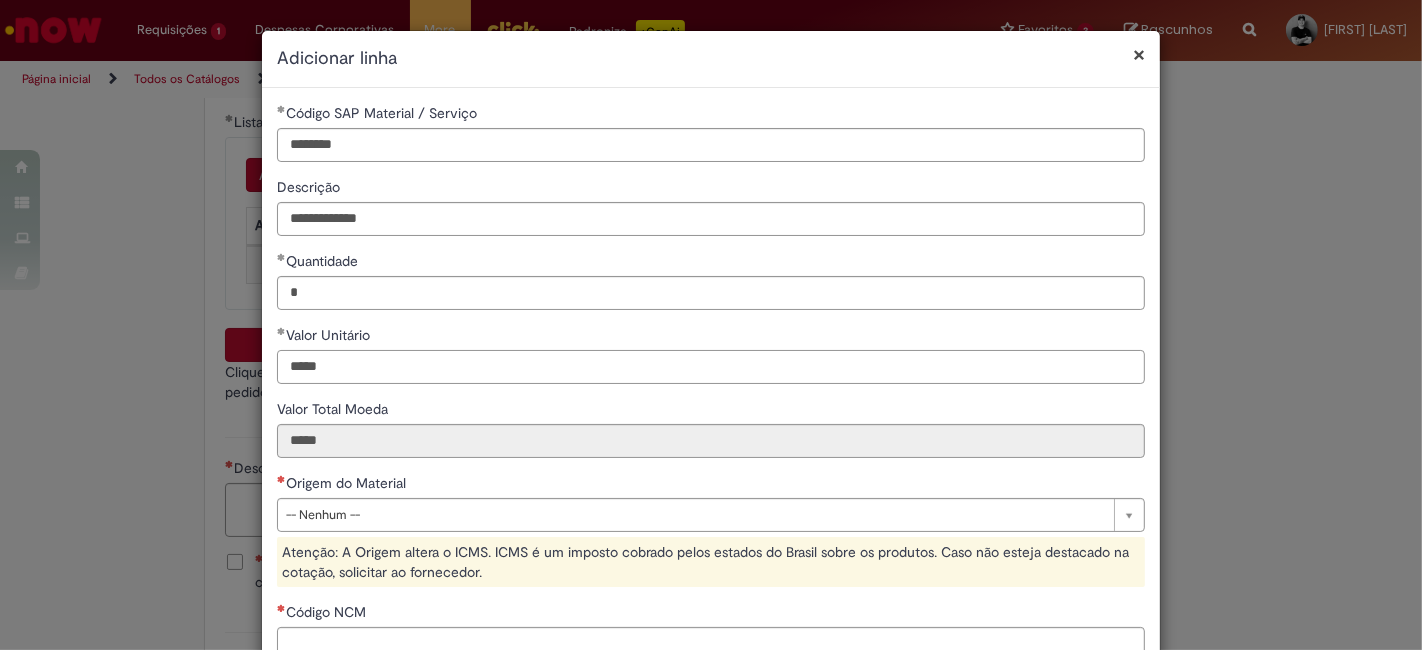 click on "*****" at bounding box center [711, 367] 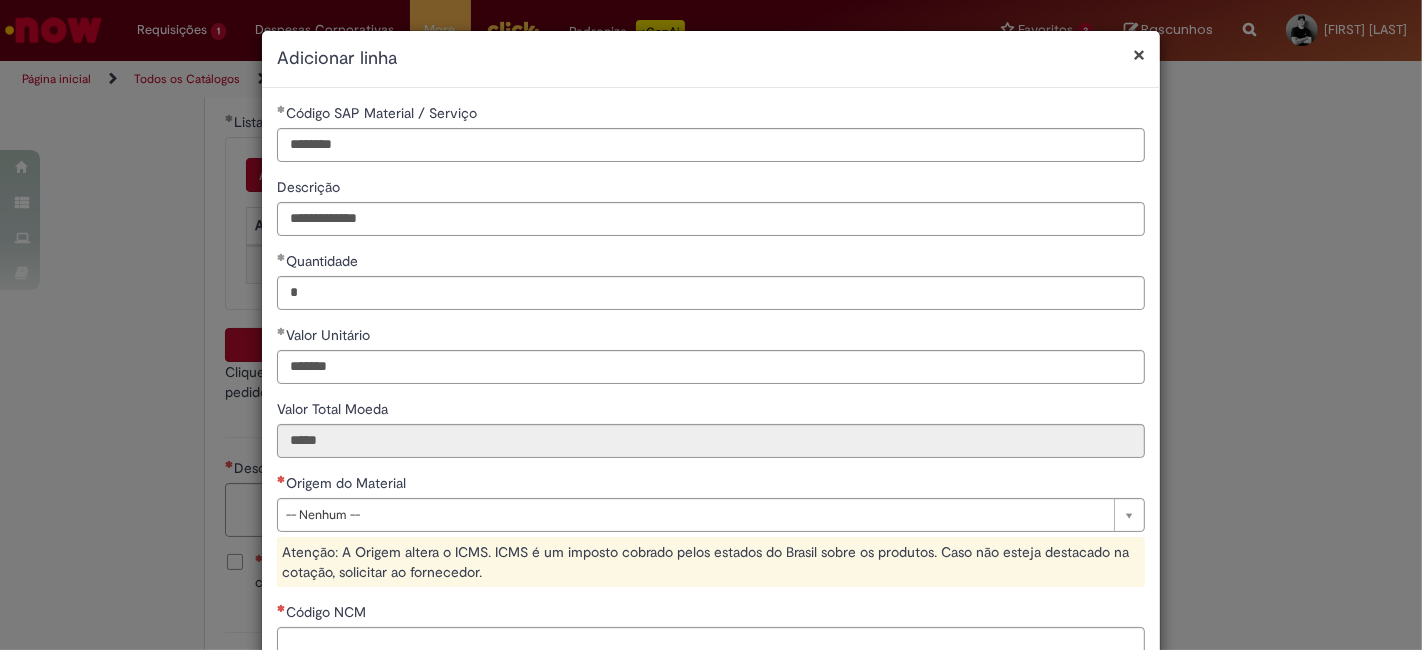 type on "********" 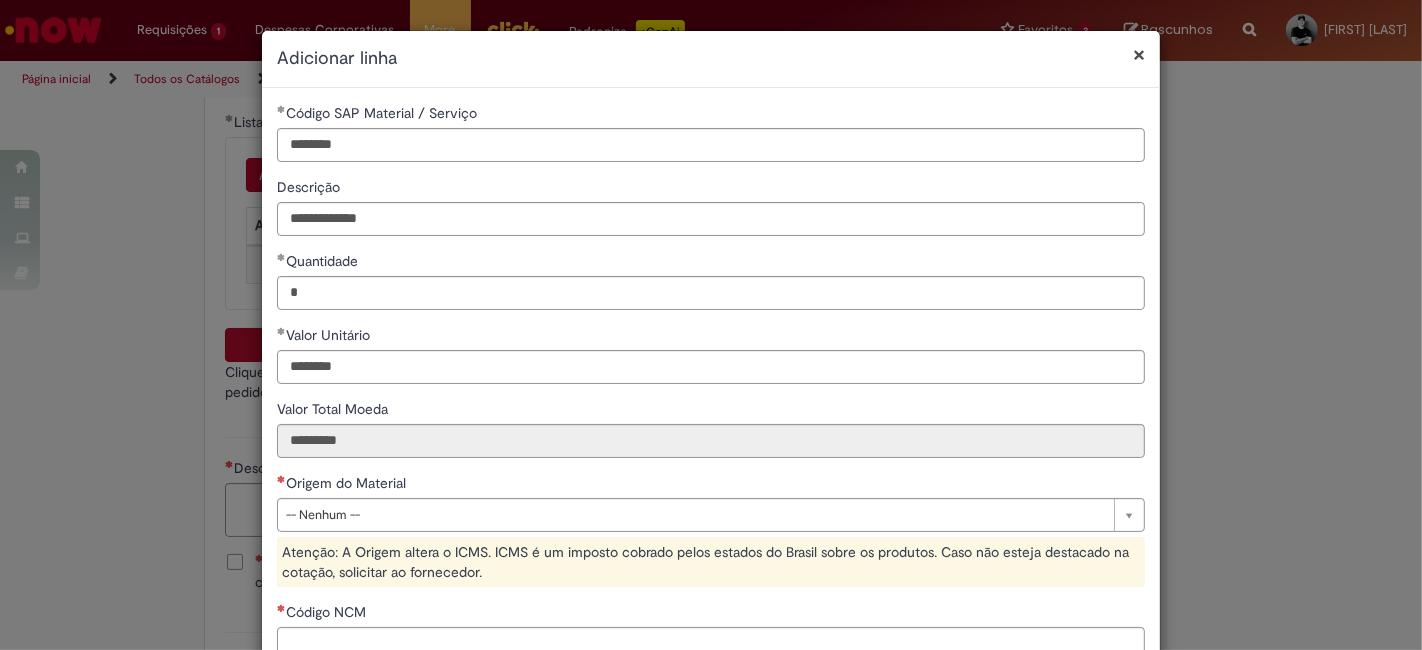 click on "Valor Total Moeda" at bounding box center (711, 411) 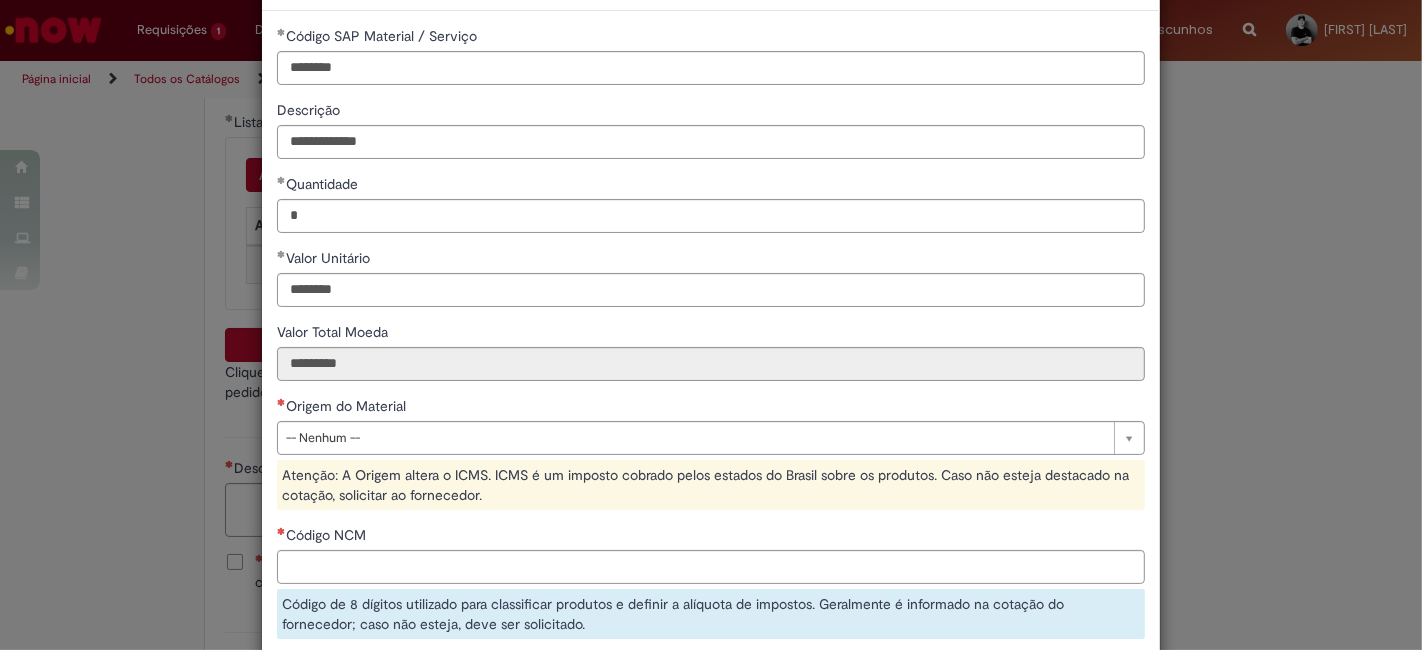 scroll, scrollTop: 111, scrollLeft: 0, axis: vertical 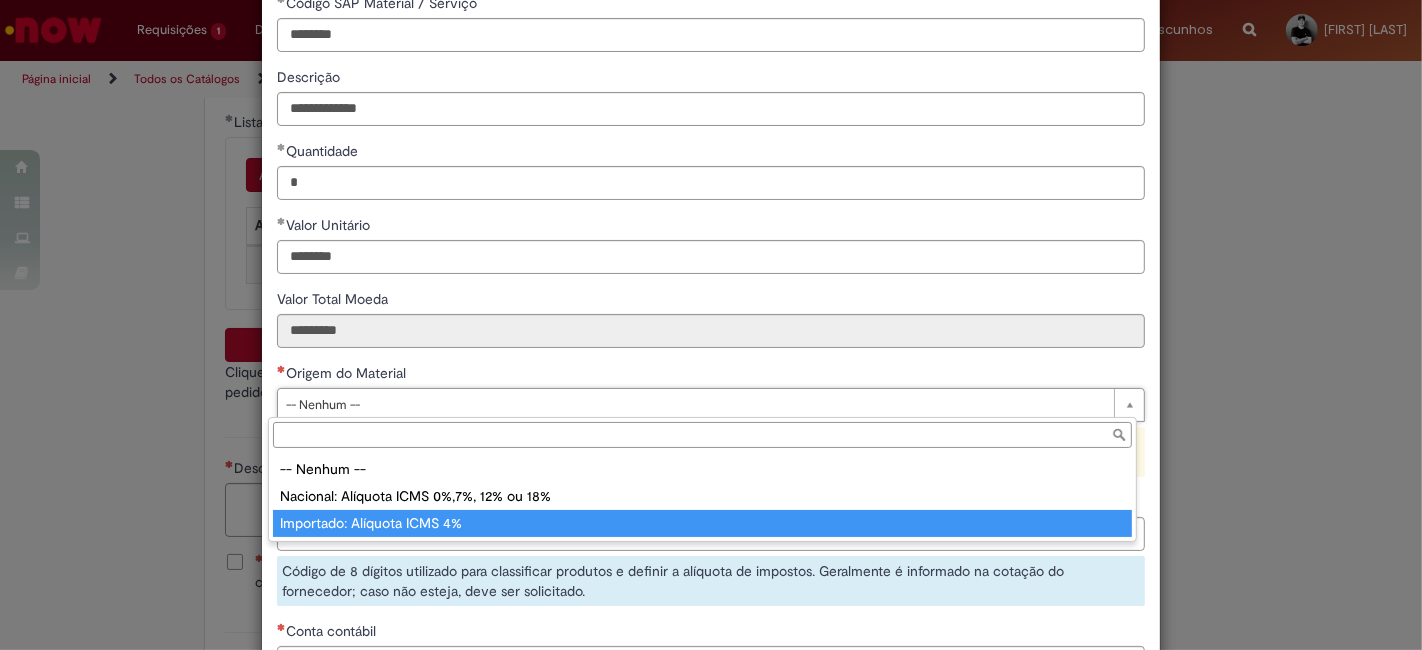 type on "**********" 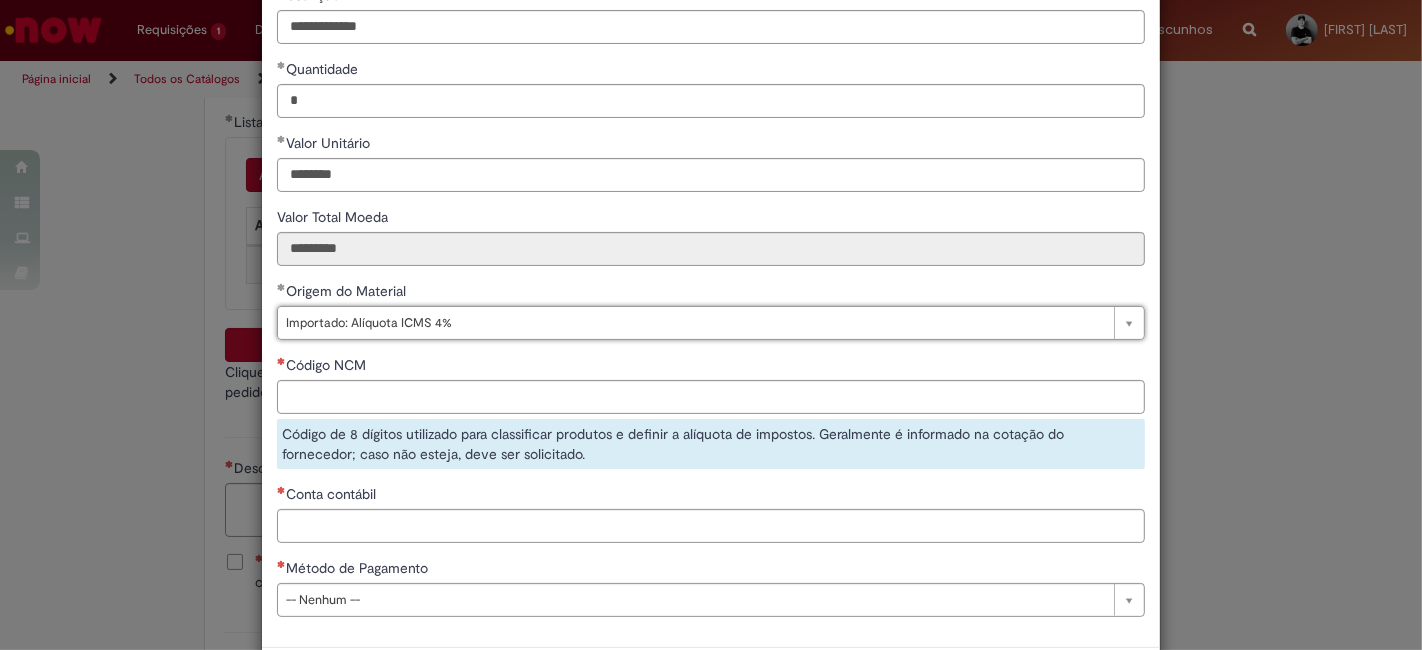 scroll, scrollTop: 221, scrollLeft: 0, axis: vertical 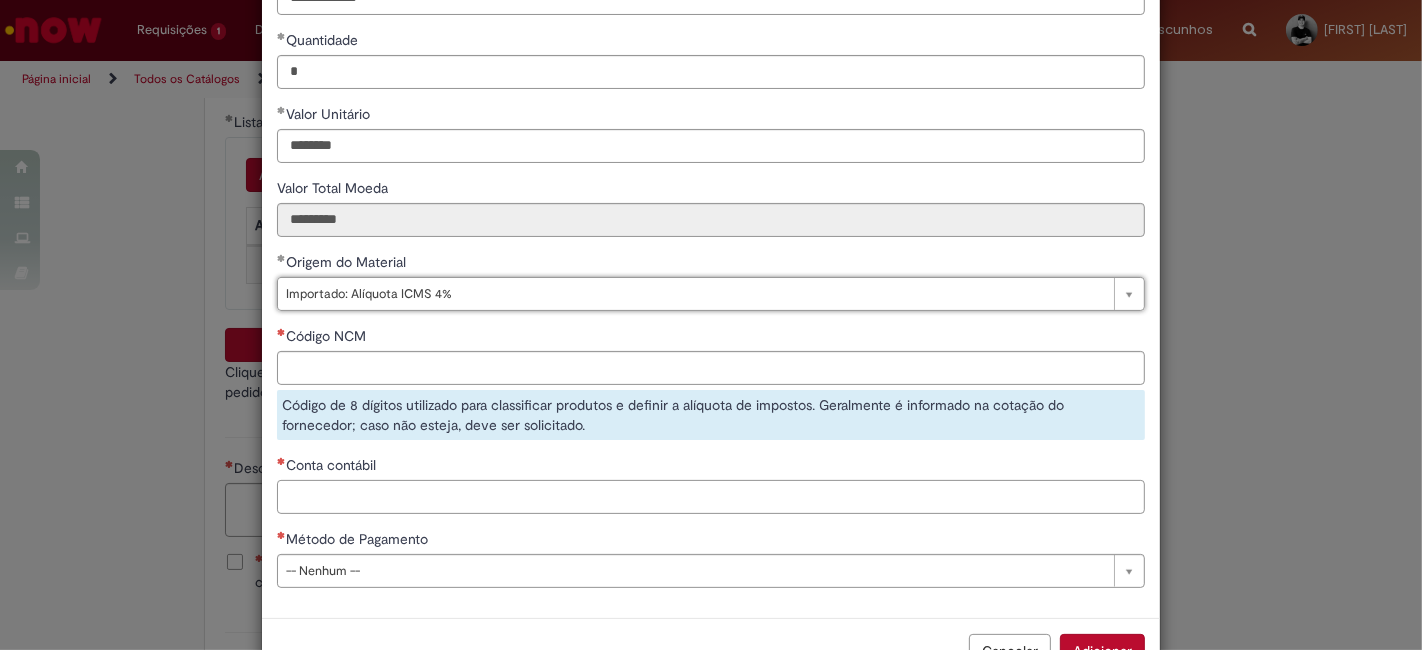 click on "Conta contábil" at bounding box center (711, 497) 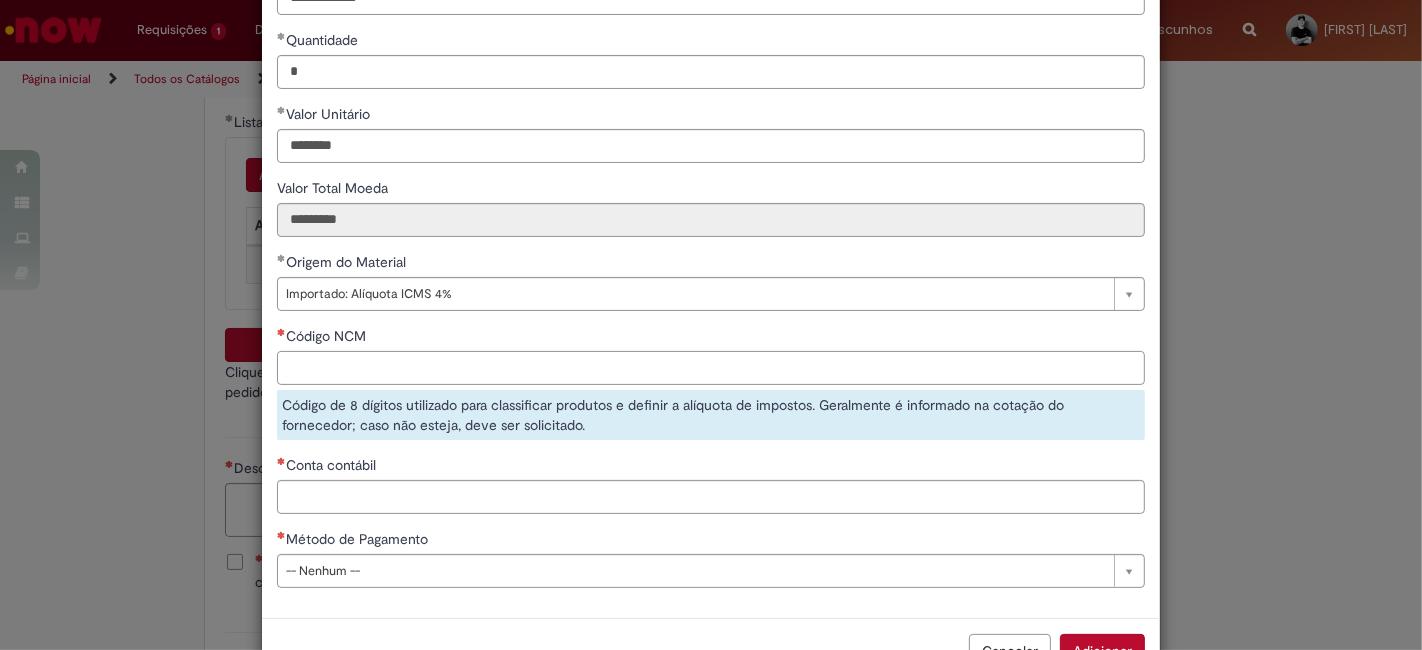 click on "Código NCM" at bounding box center [711, 368] 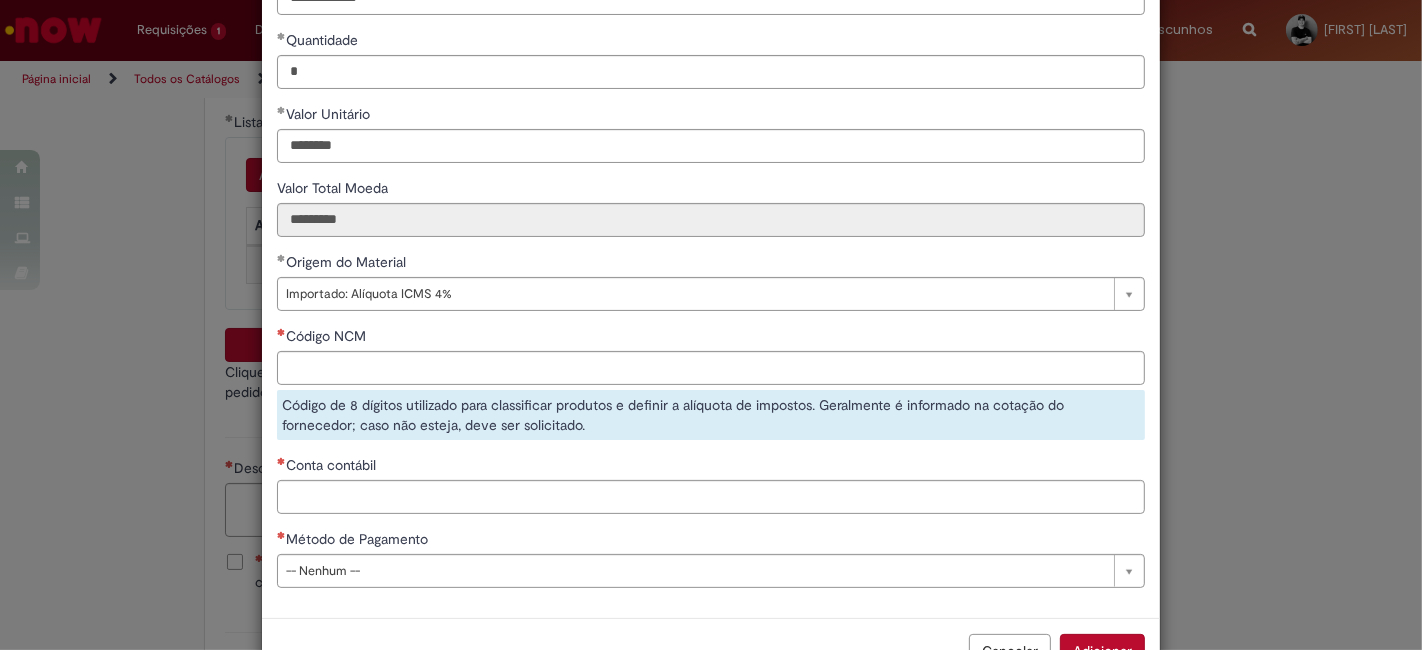 scroll, scrollTop: 222, scrollLeft: 0, axis: vertical 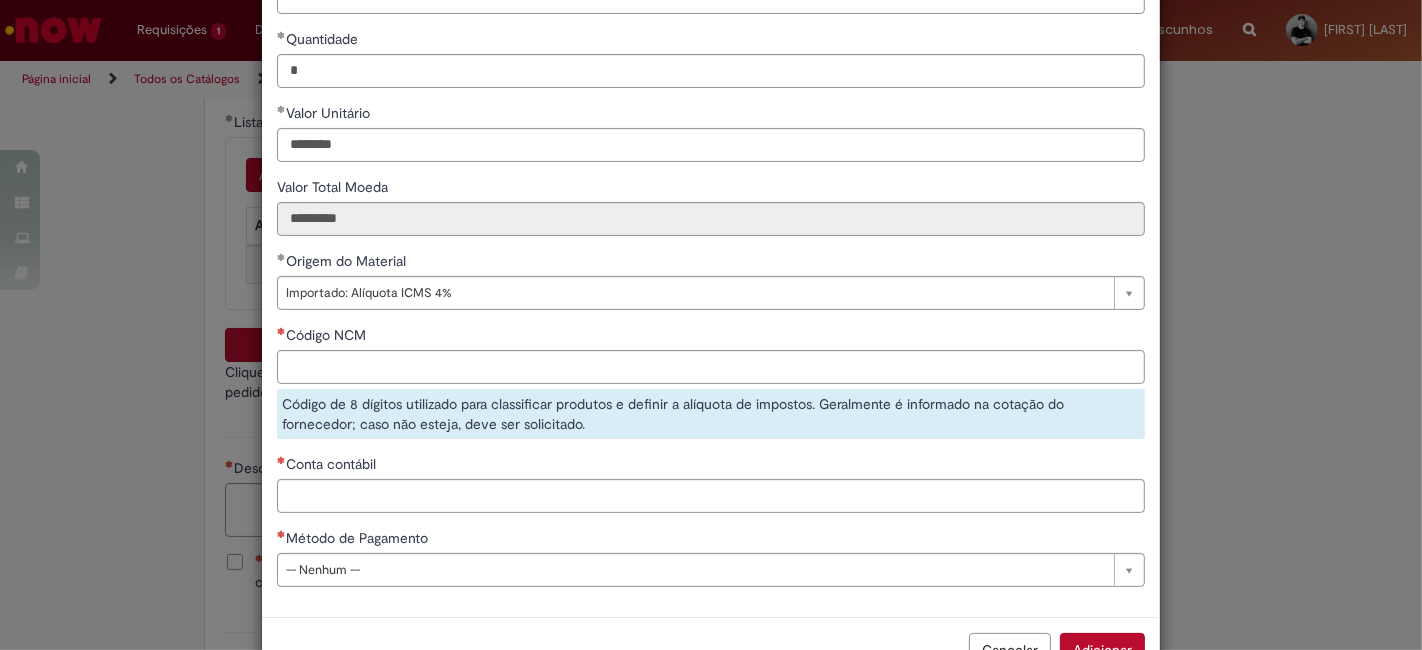 click on "**********" at bounding box center (711, 241) 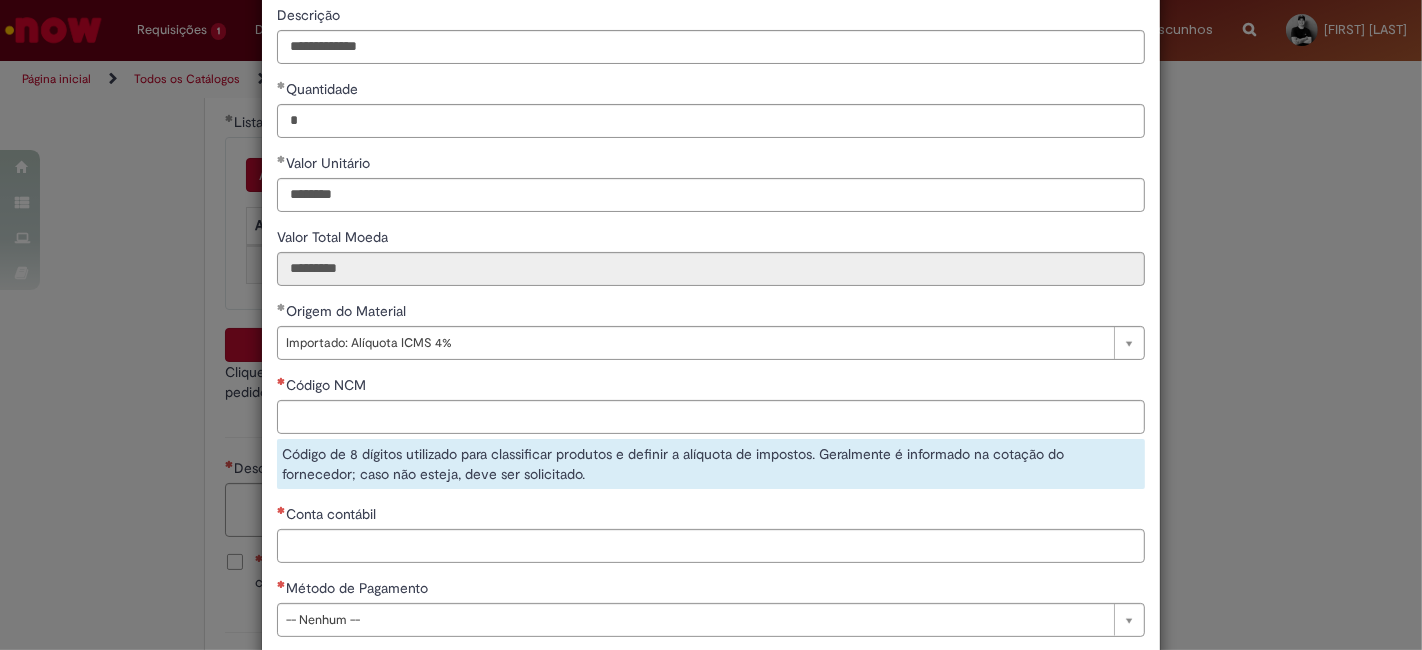 scroll, scrollTop: 171, scrollLeft: 0, axis: vertical 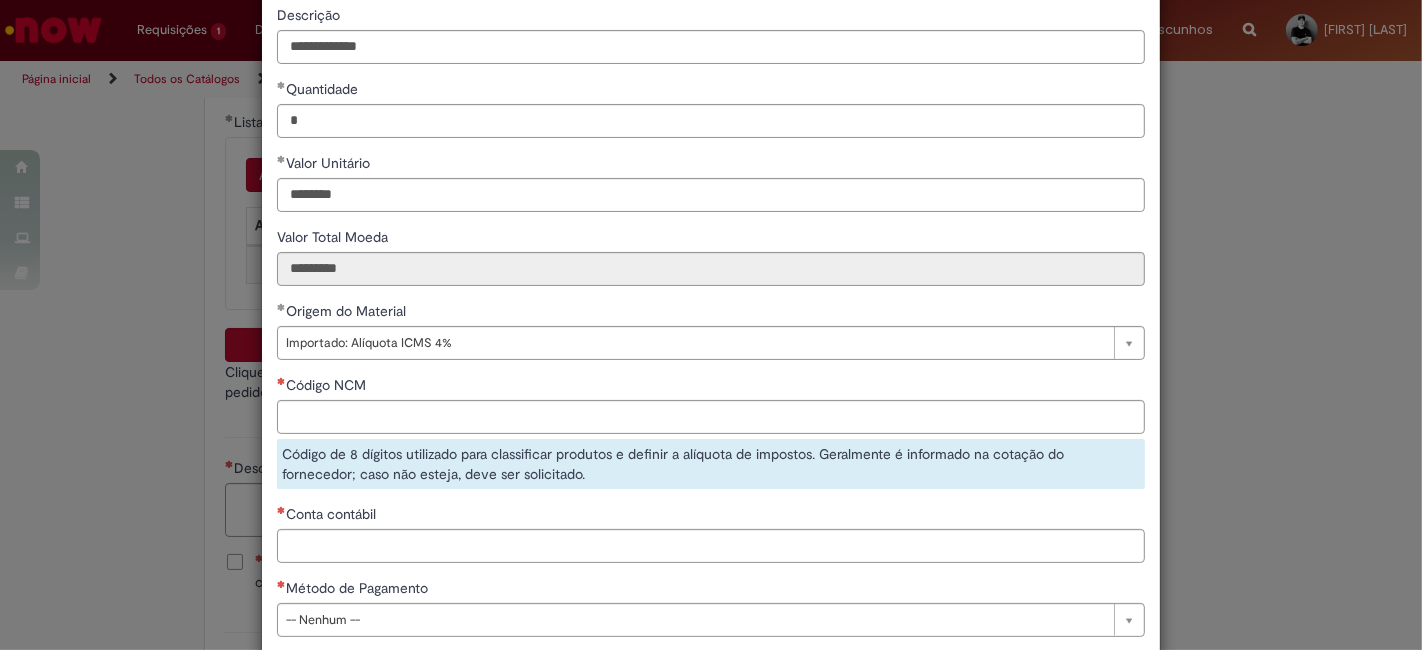 type 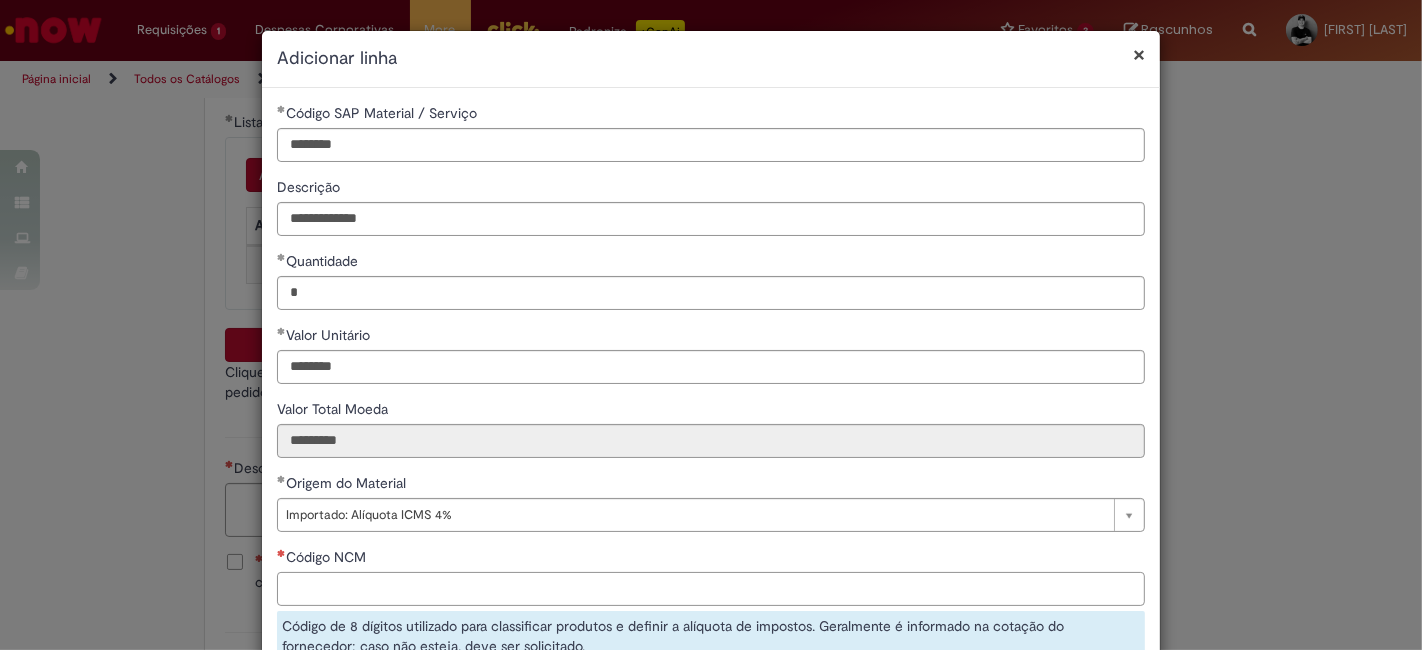click on "Código NCM" at bounding box center (711, 589) 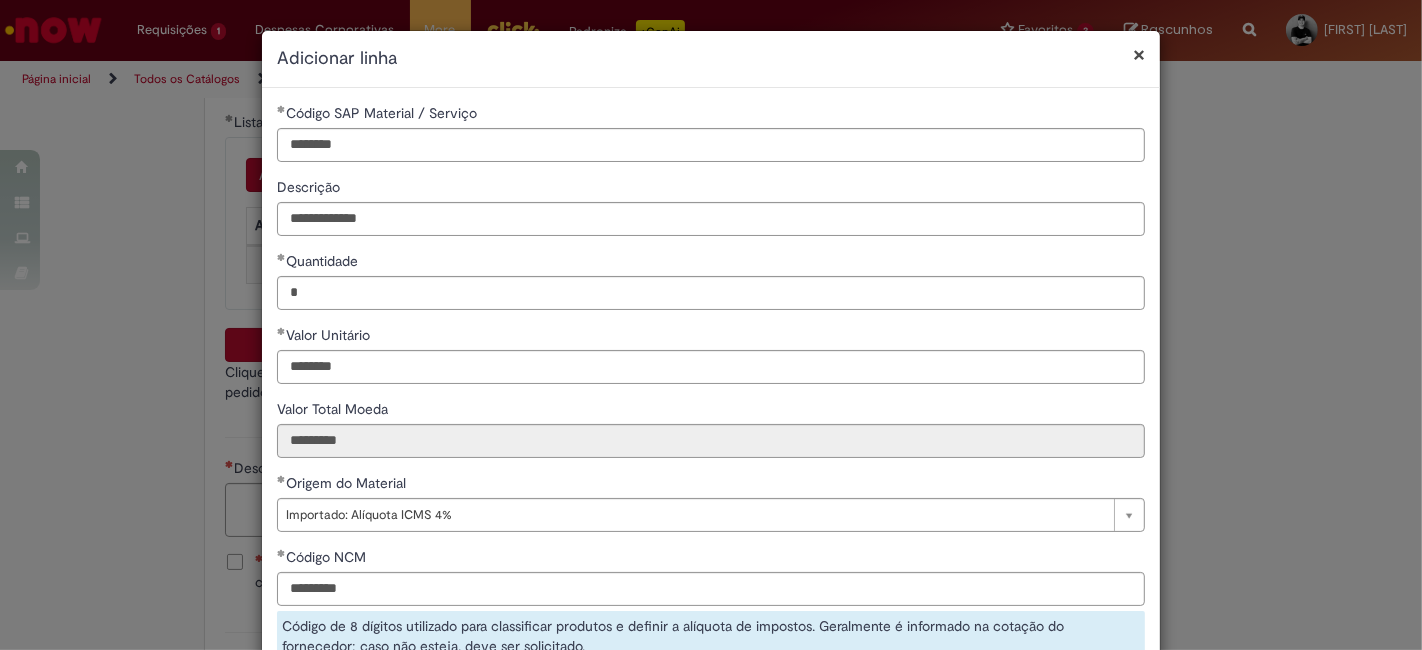 click on "**********" at bounding box center [711, 325] 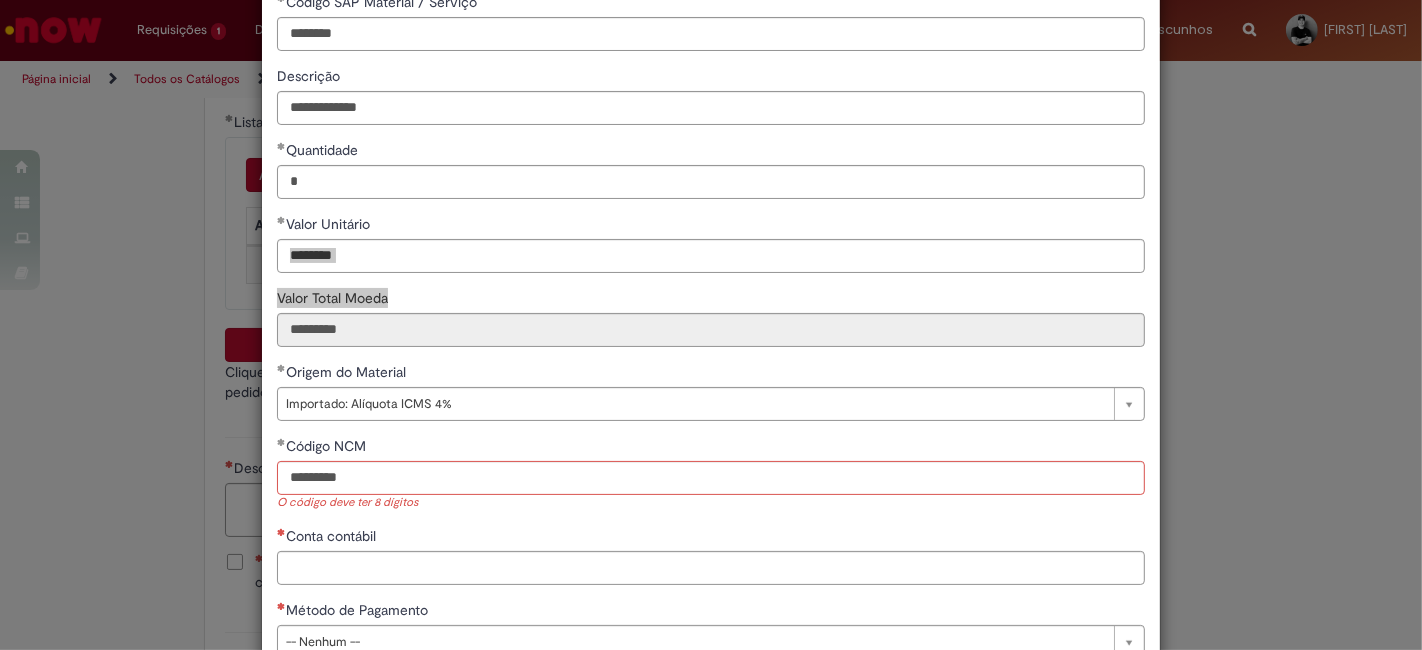 scroll, scrollTop: 110, scrollLeft: 0, axis: vertical 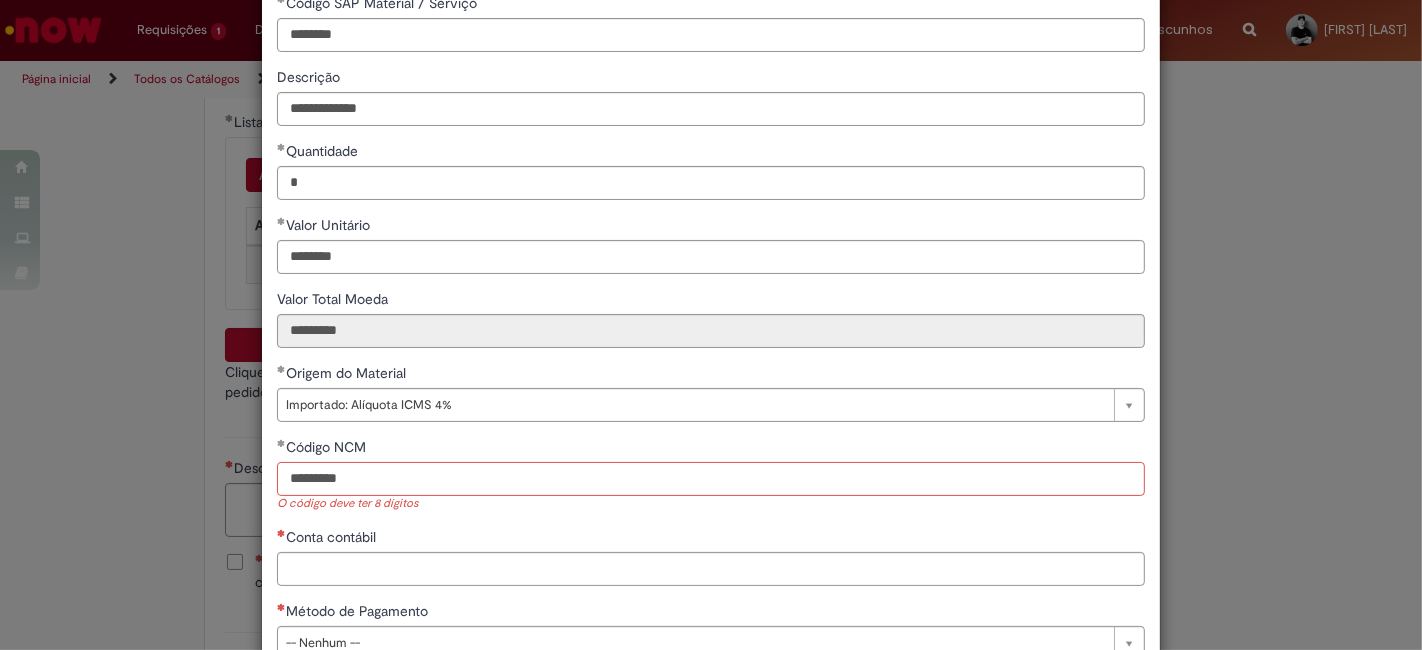 drag, startPoint x: 372, startPoint y: 481, endPoint x: 389, endPoint y: 481, distance: 17 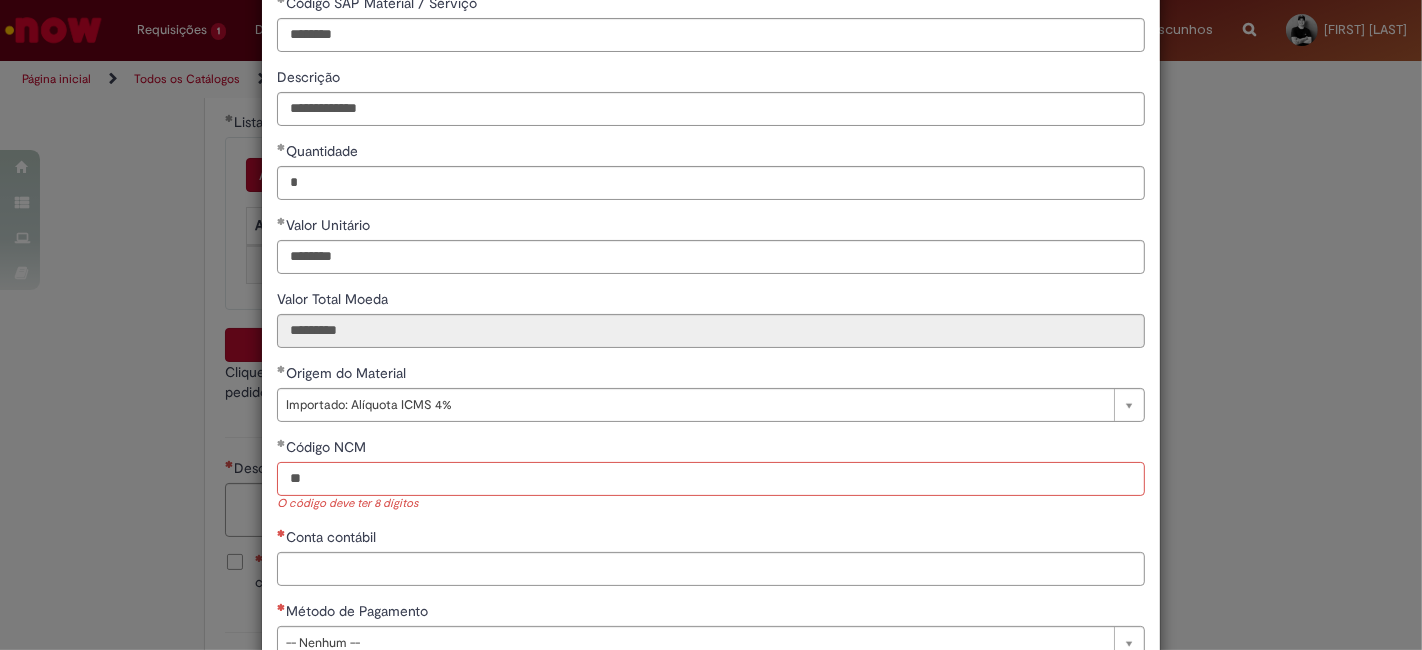 type on "*" 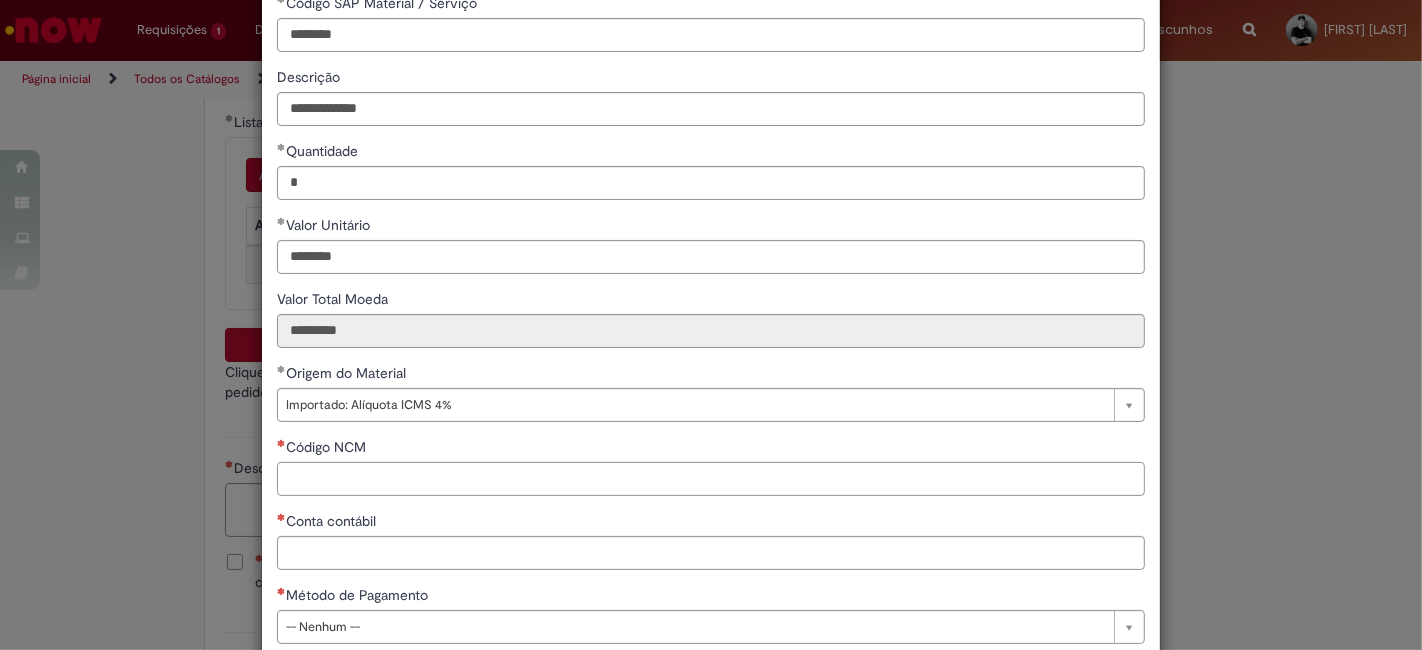 click on "Código NCM" at bounding box center [711, 479] 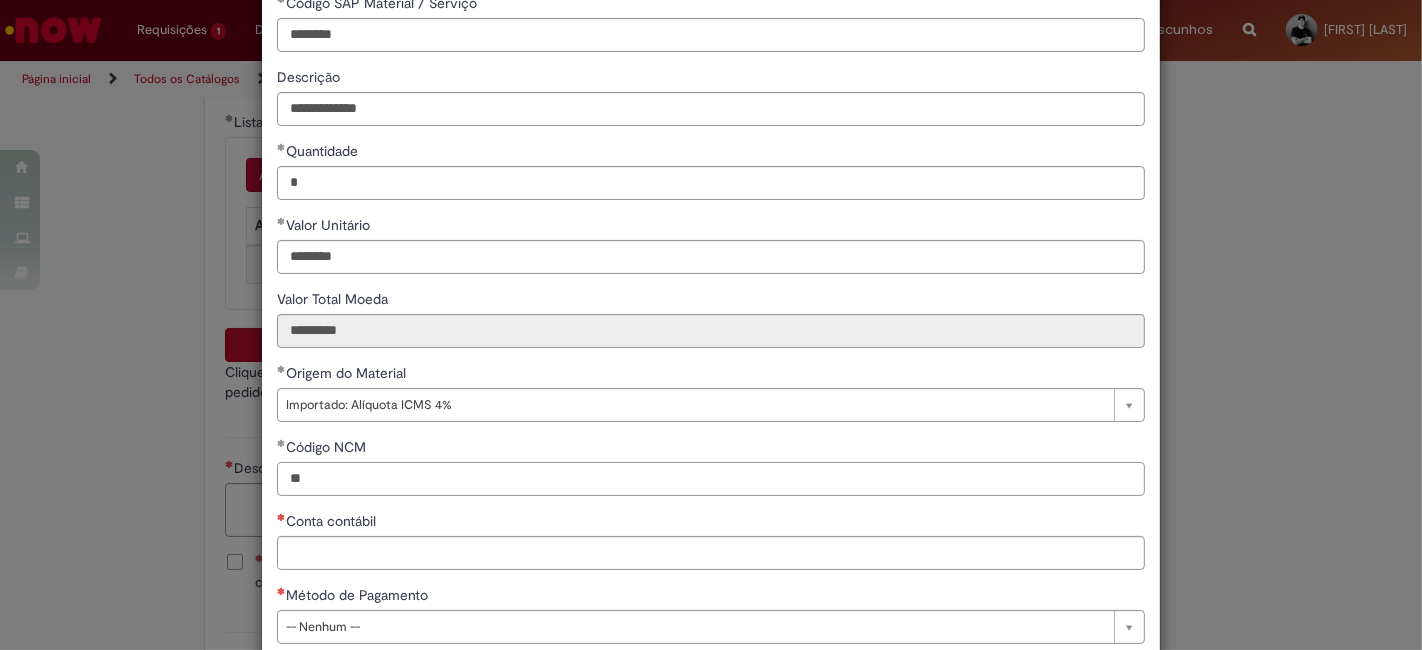 type on "*" 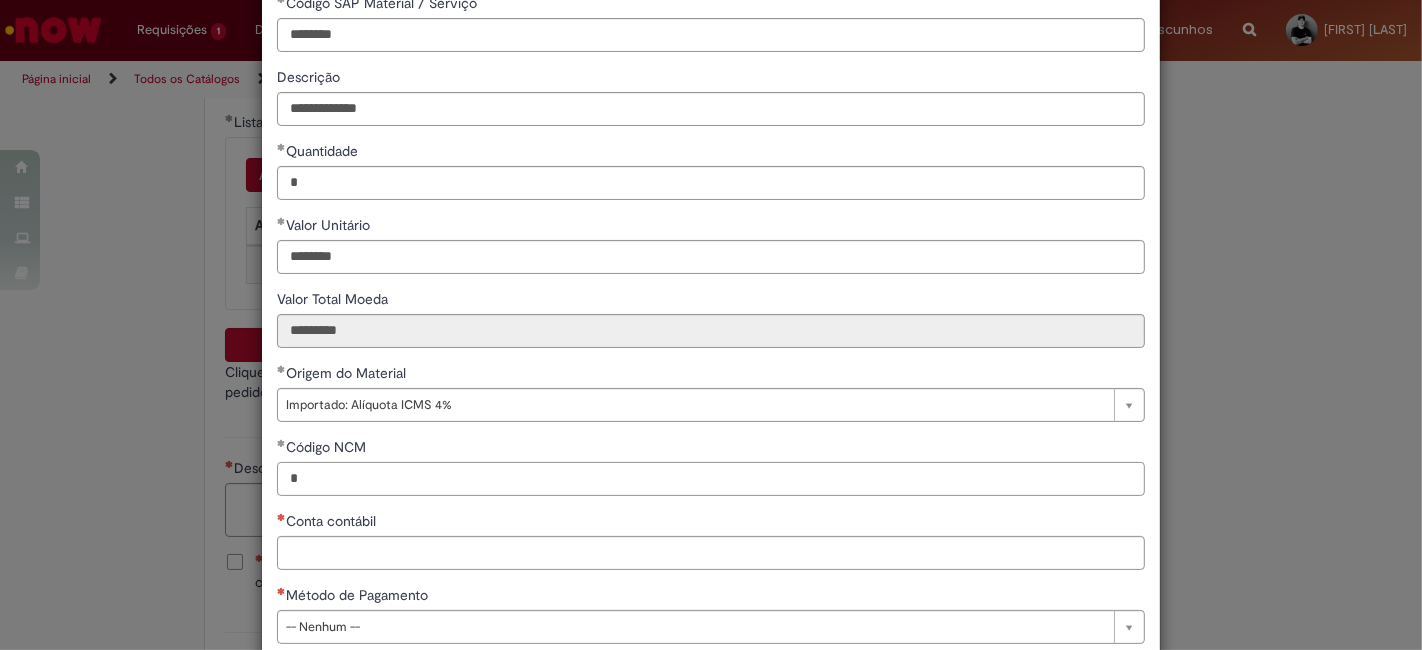 type 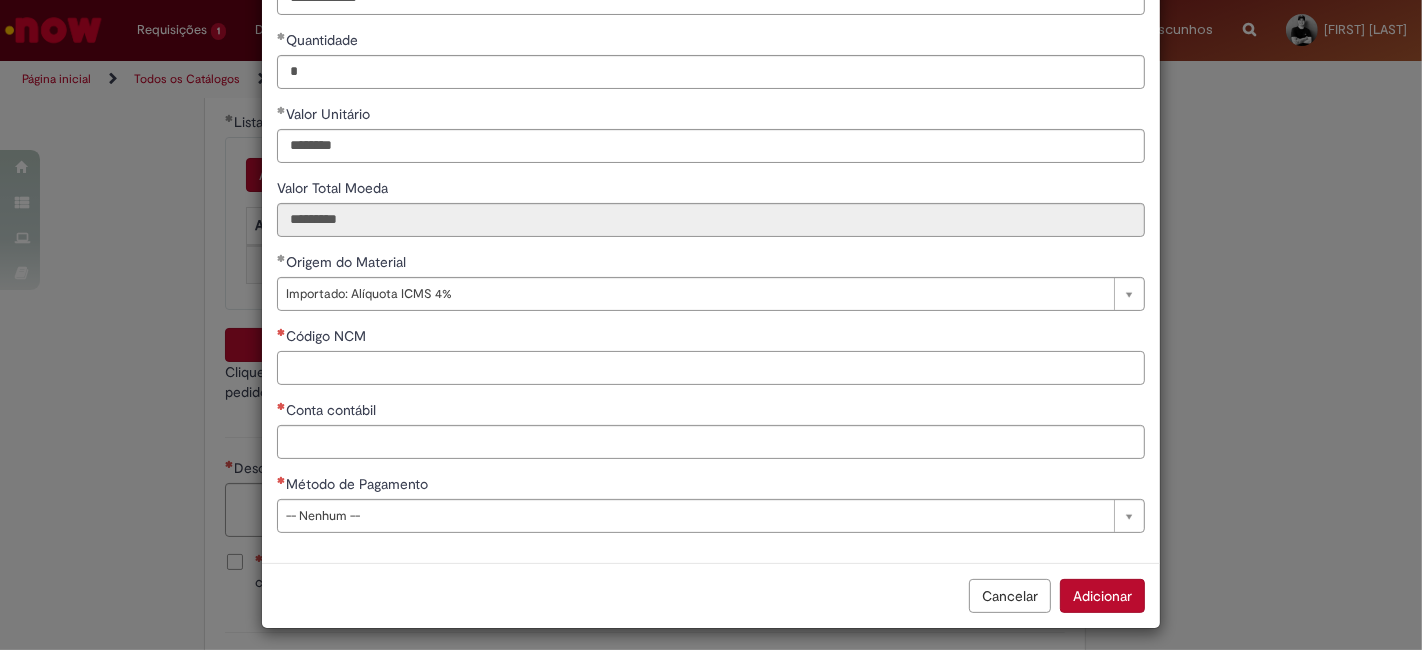 scroll, scrollTop: 227, scrollLeft: 0, axis: vertical 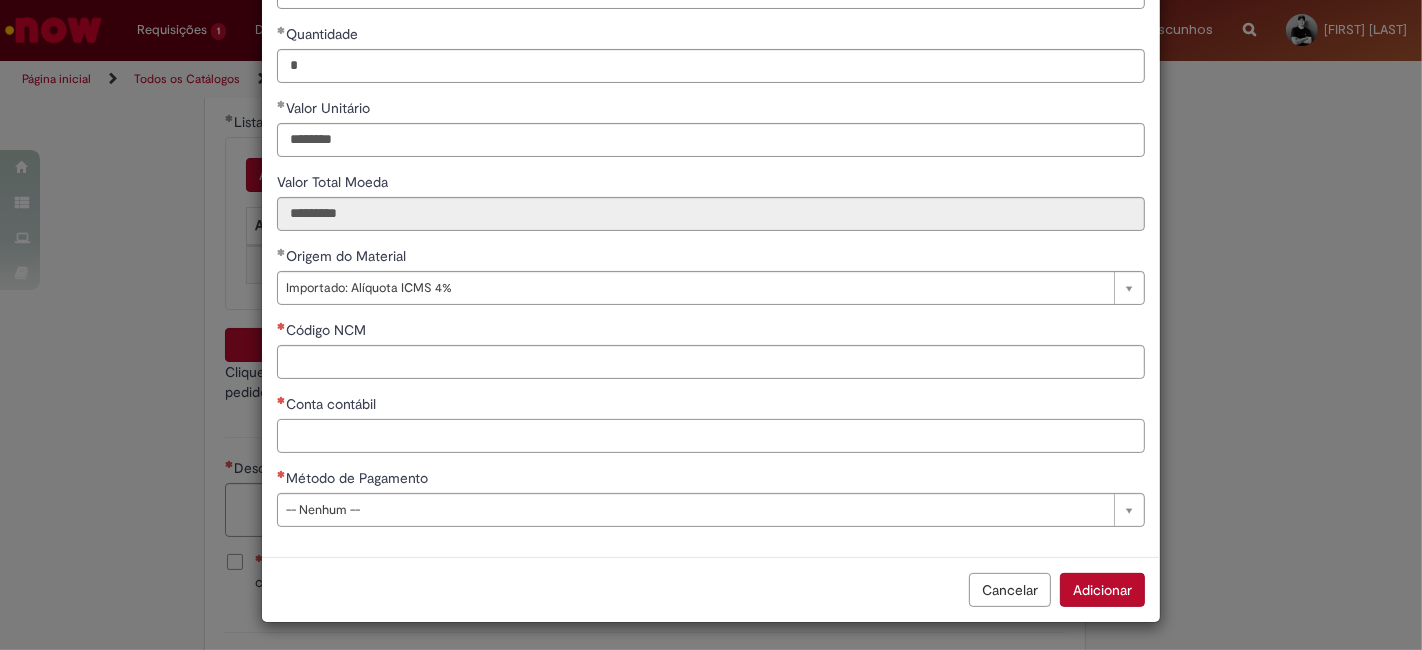 click on "Conta contábil" at bounding box center (711, 436) 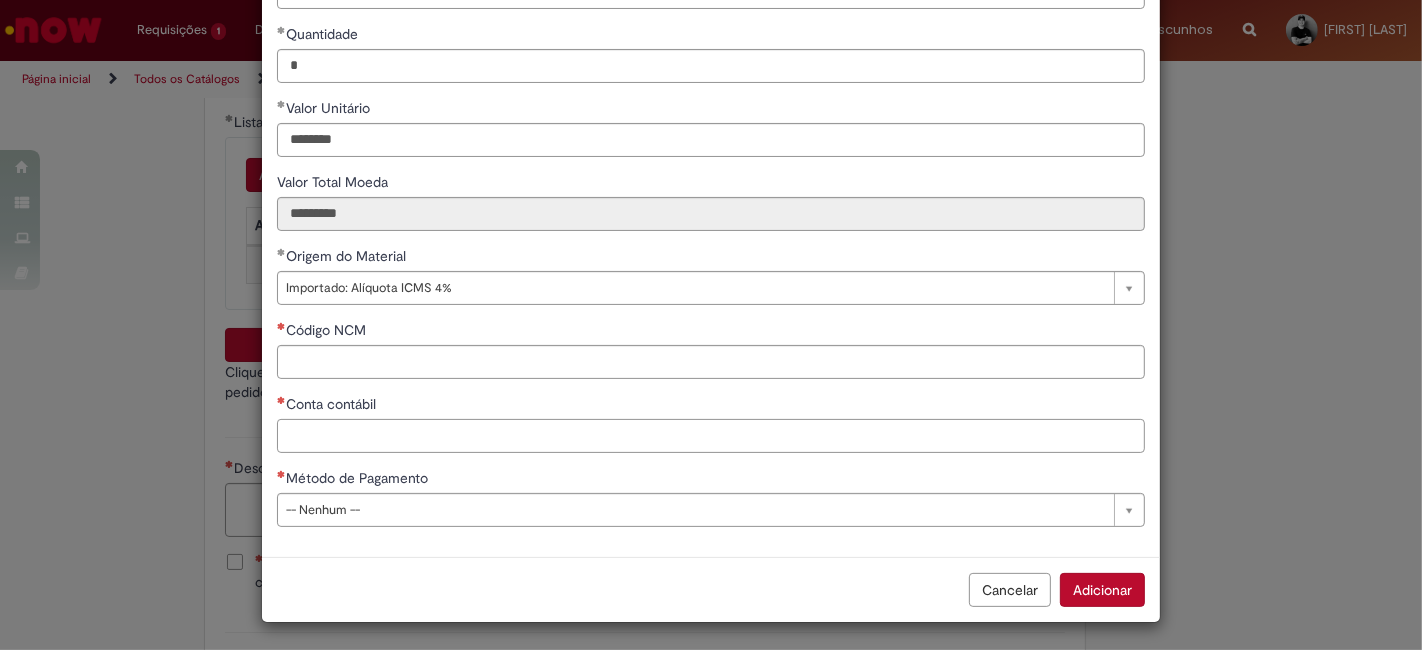 click on "Conta contábil" at bounding box center (711, 436) 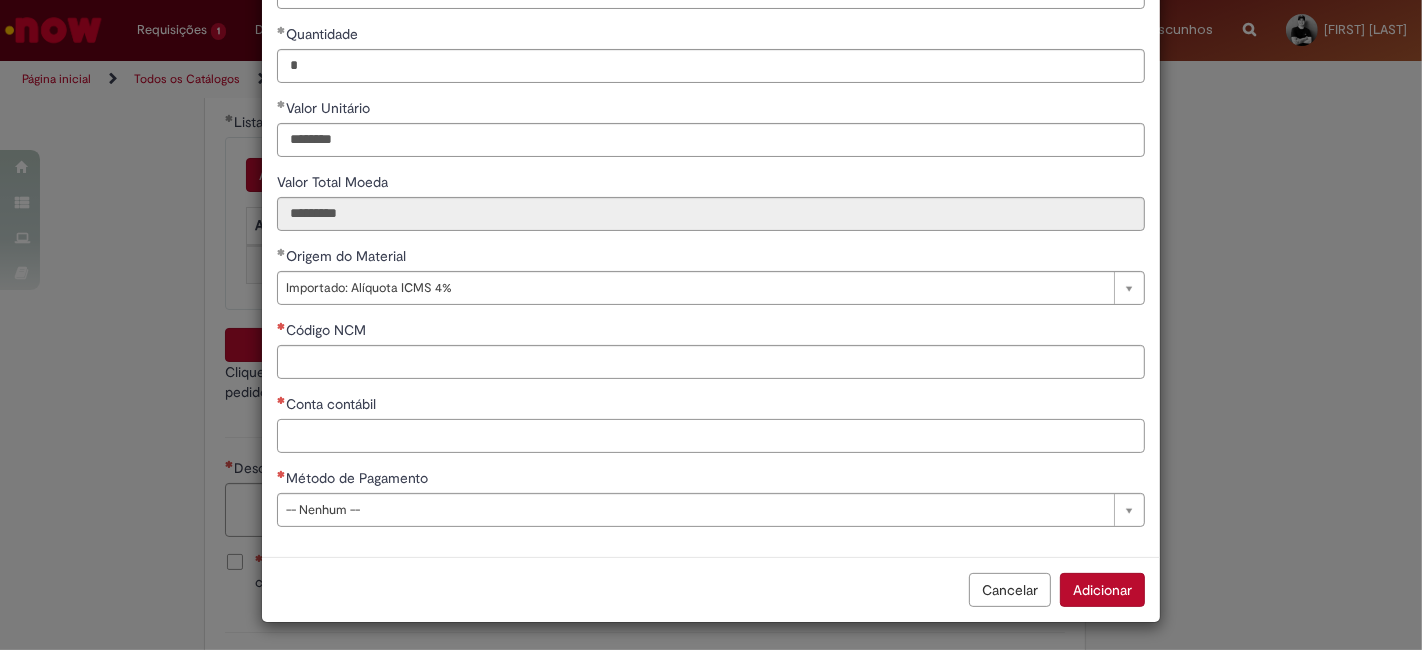 click on "Conta contábil" at bounding box center [711, 436] 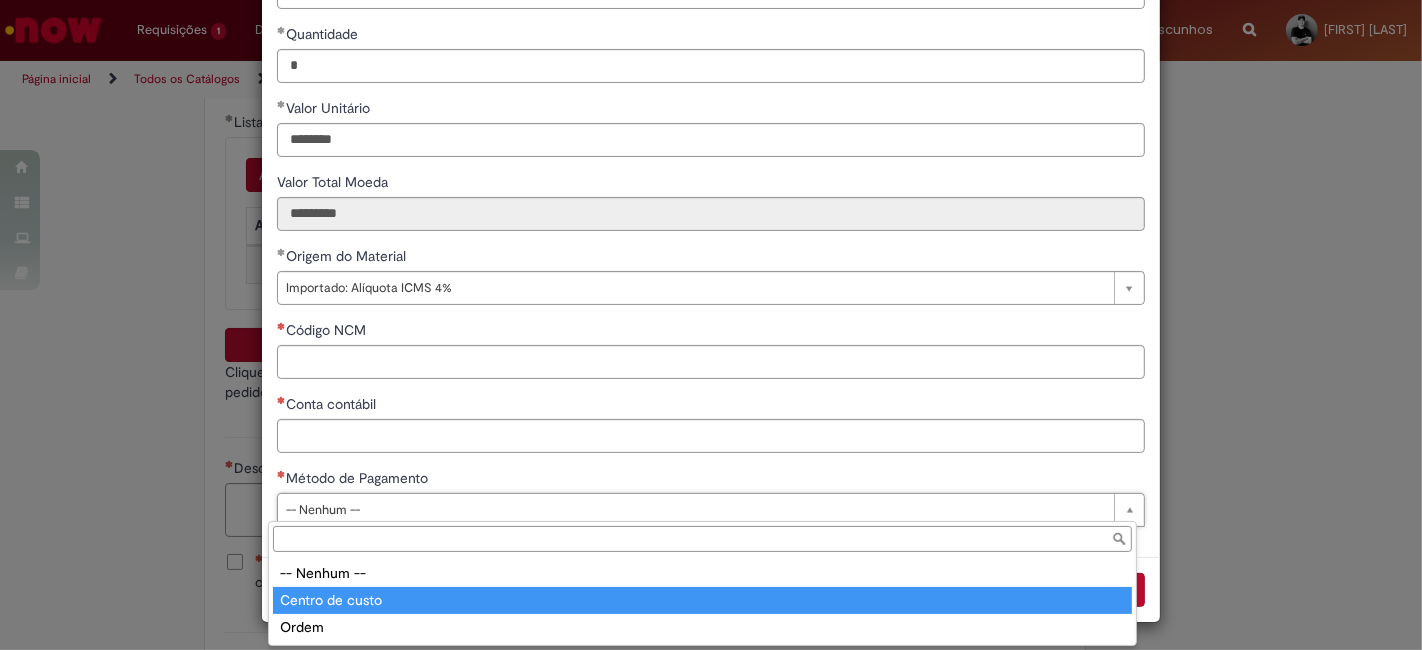 type on "**********" 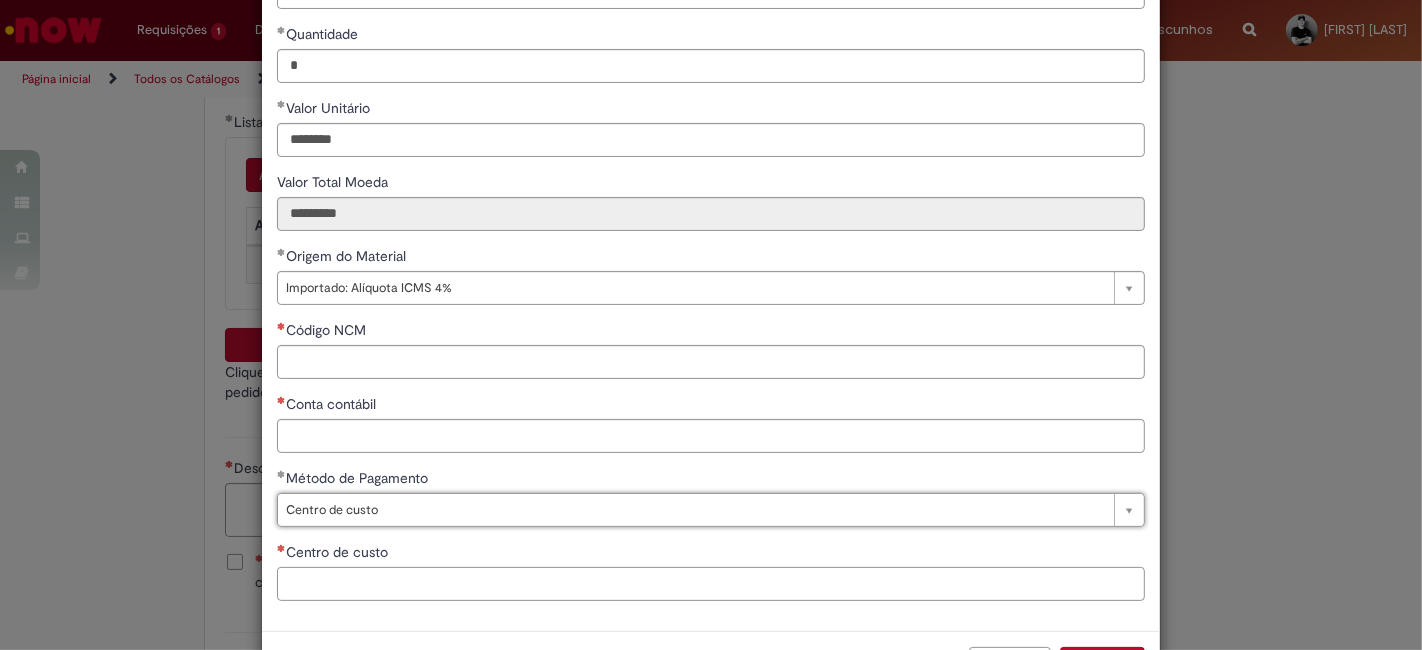 click on "Centro de custo" at bounding box center [711, 584] 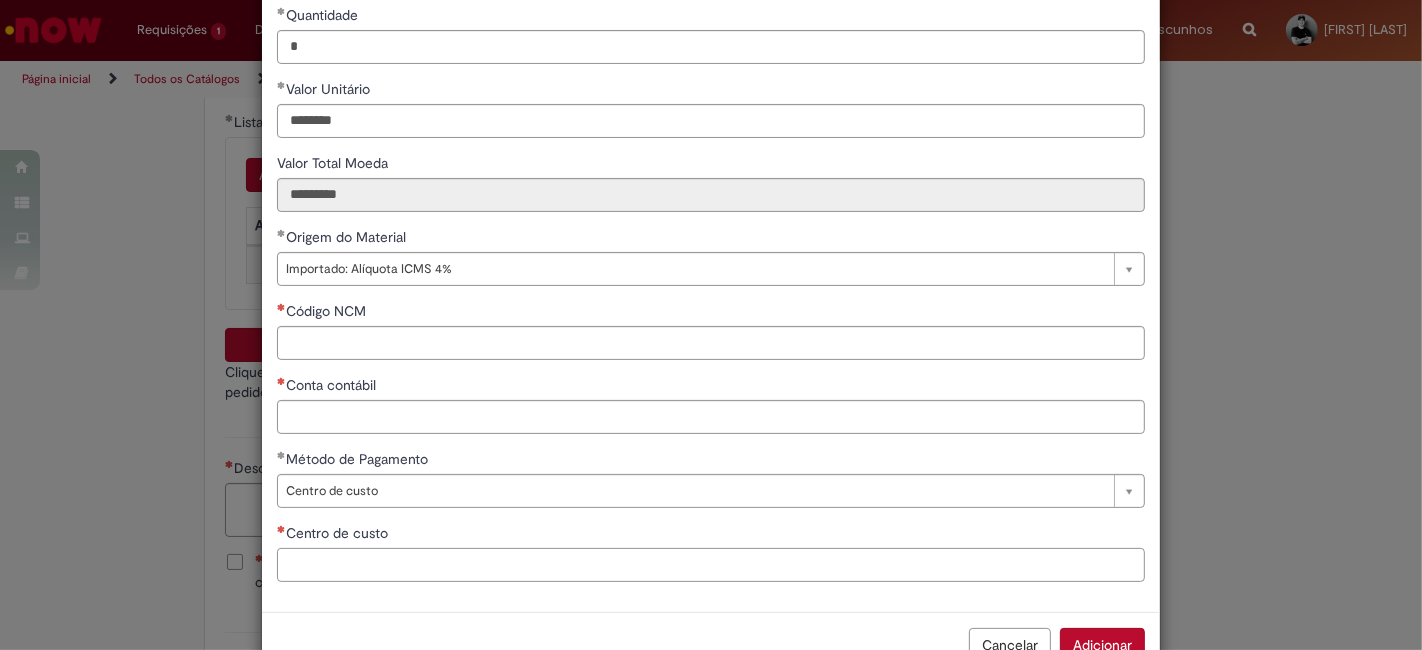scroll, scrollTop: 301, scrollLeft: 0, axis: vertical 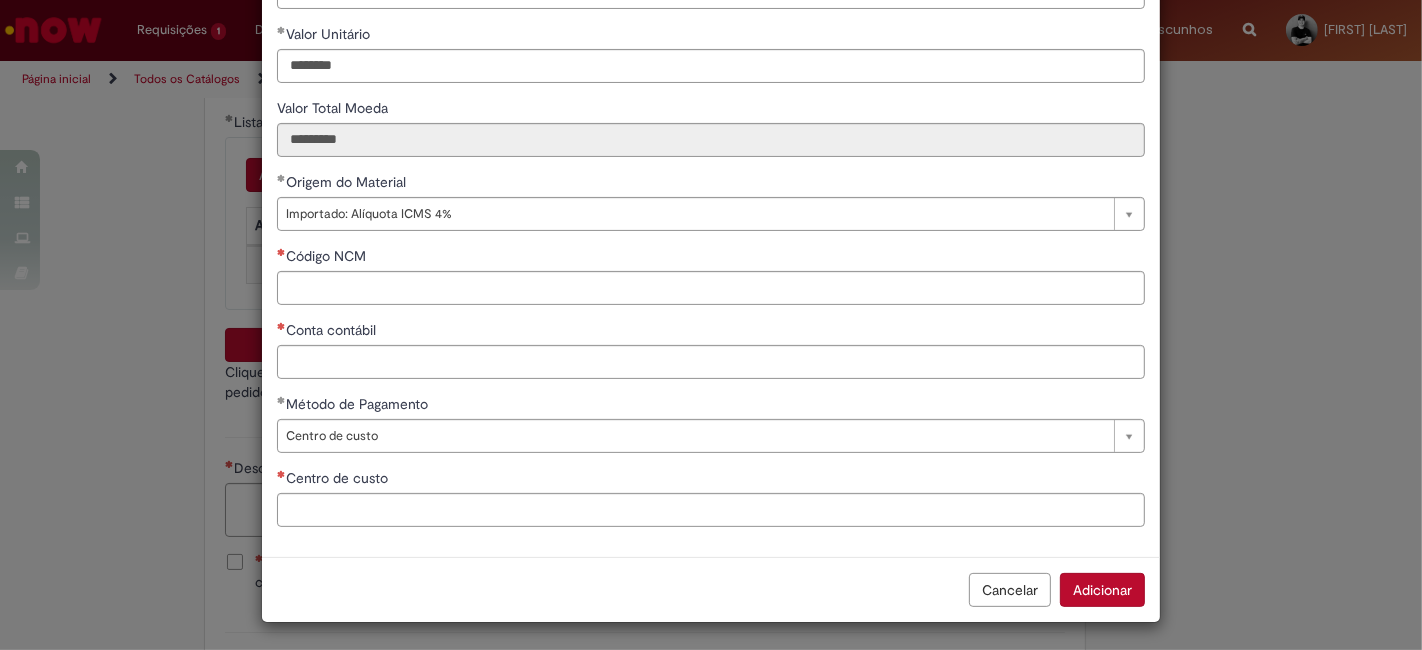 click on "Adicionar" at bounding box center (1102, 590) 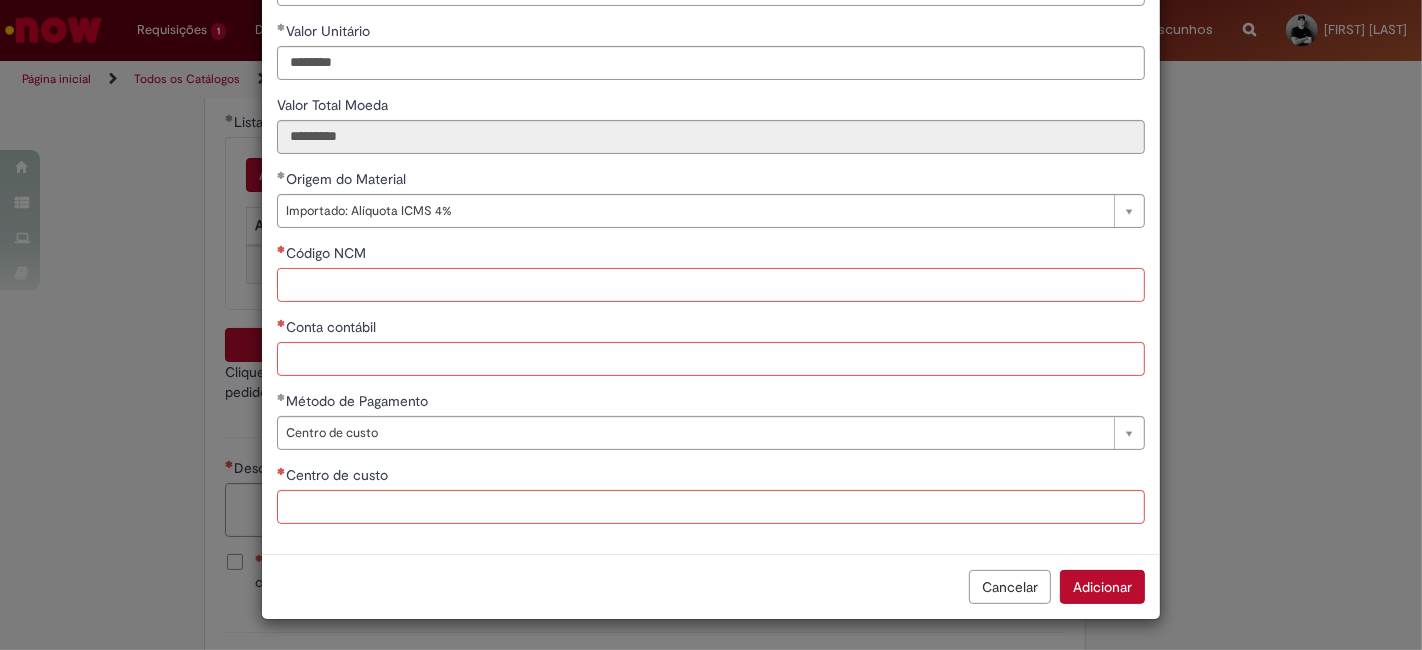 scroll, scrollTop: 300, scrollLeft: 0, axis: vertical 